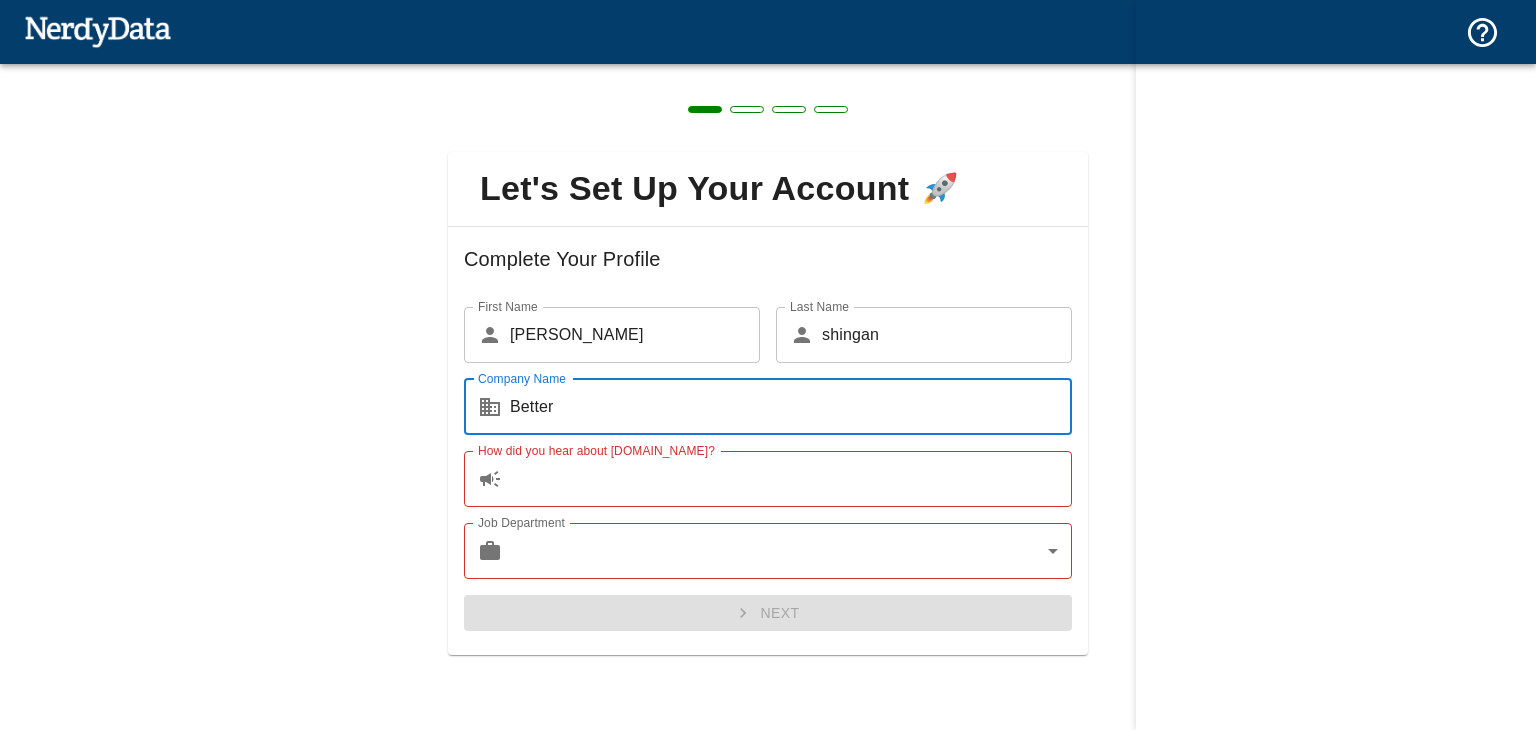 scroll, scrollTop: 0, scrollLeft: 0, axis: both 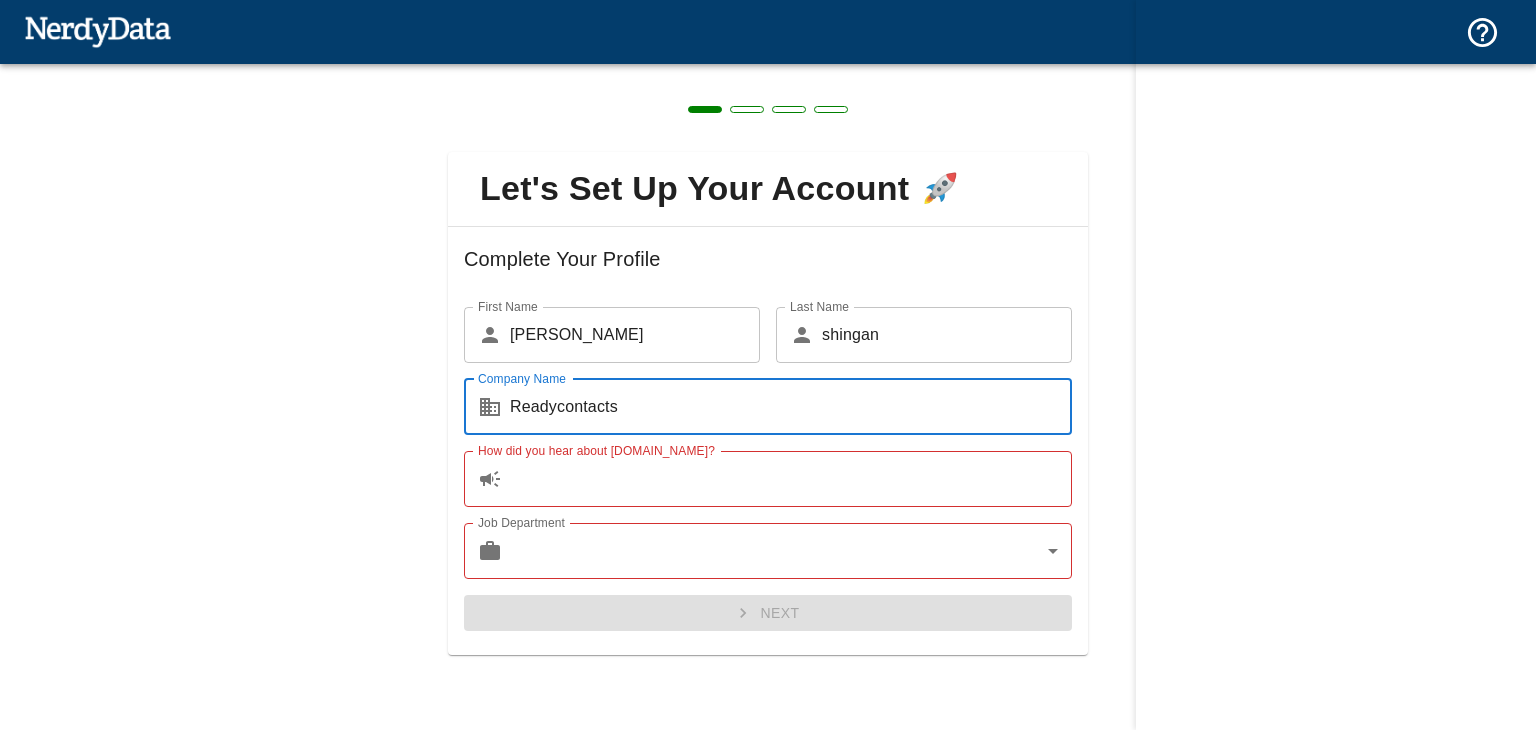 type on "Readycontacts" 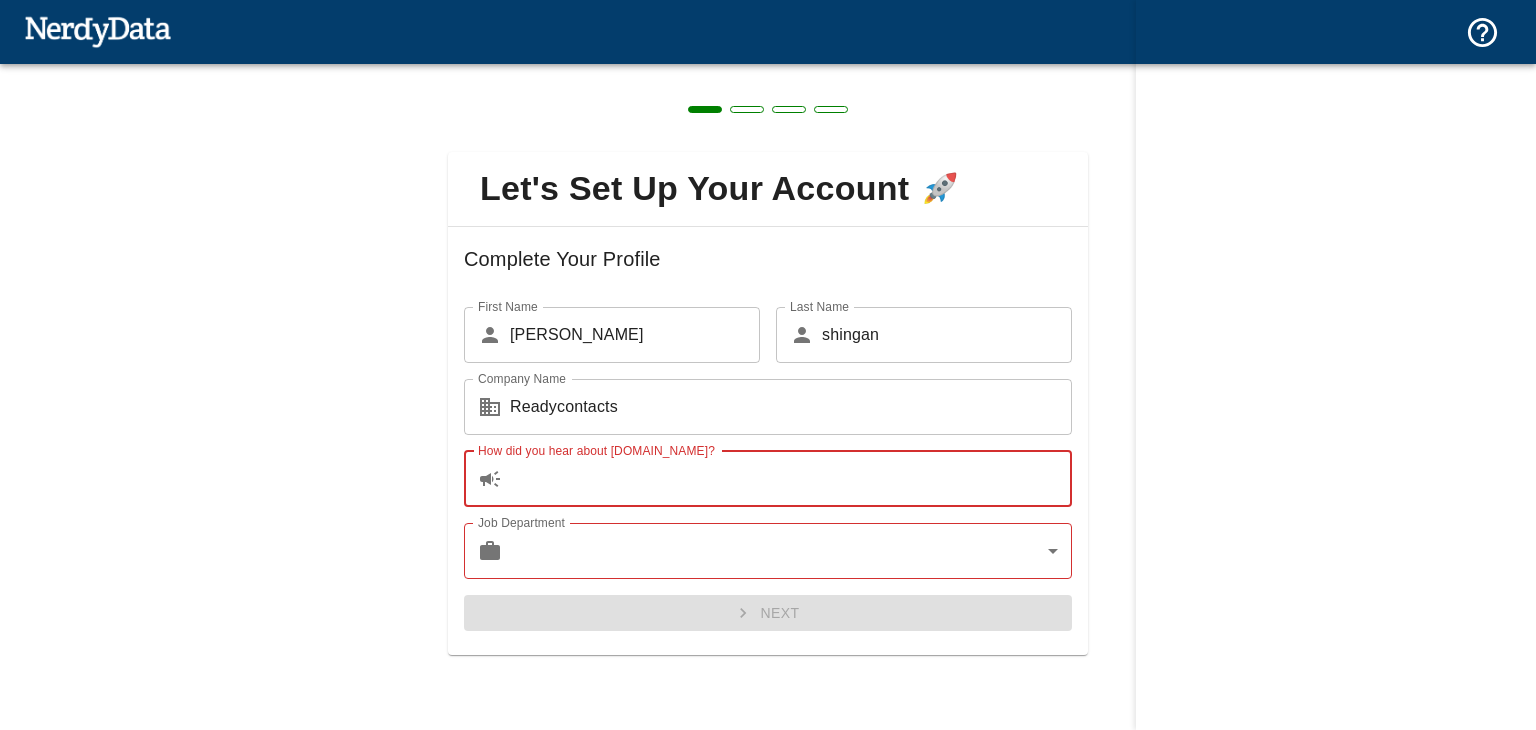 click on "How did you hear about [DOMAIN_NAME]?" at bounding box center (791, 479) 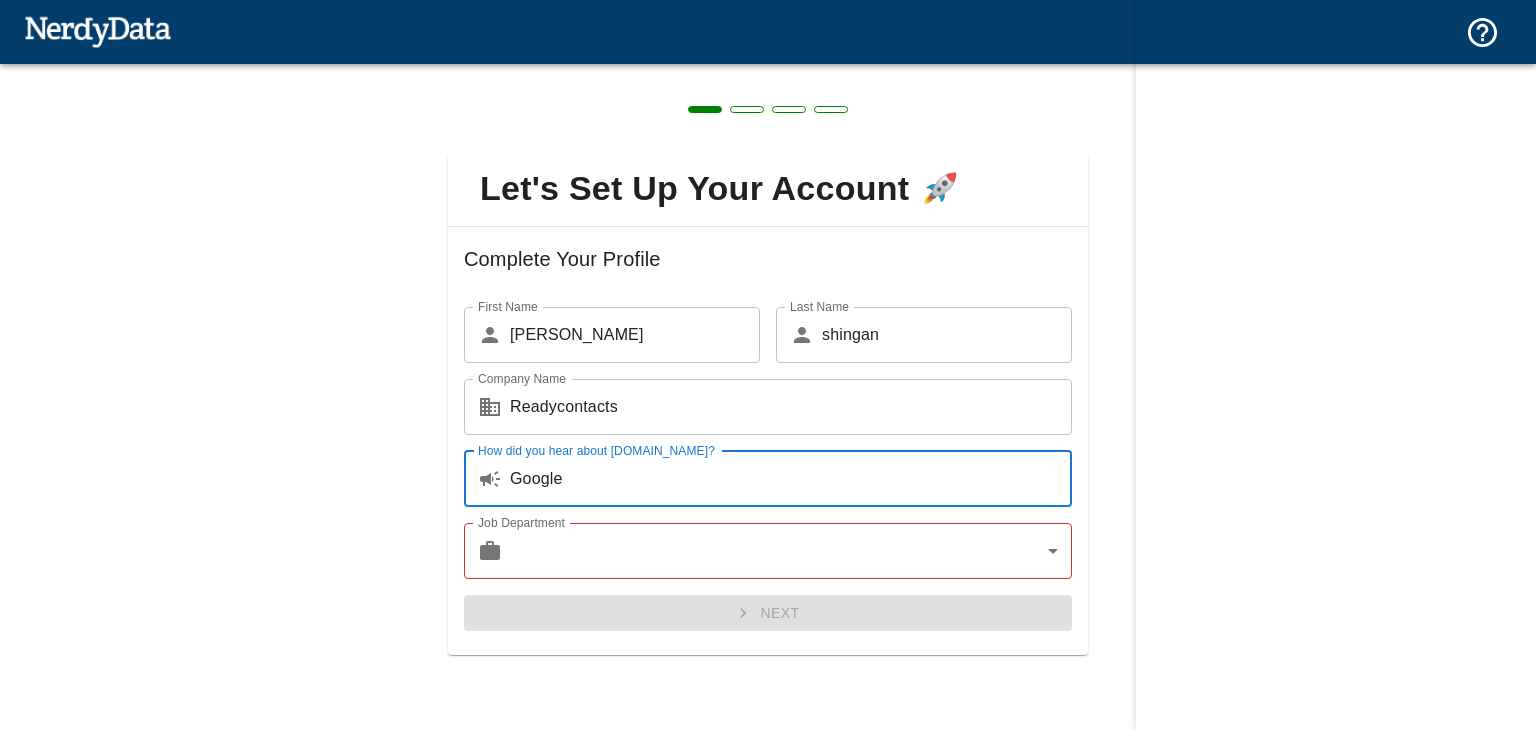 type on "Google" 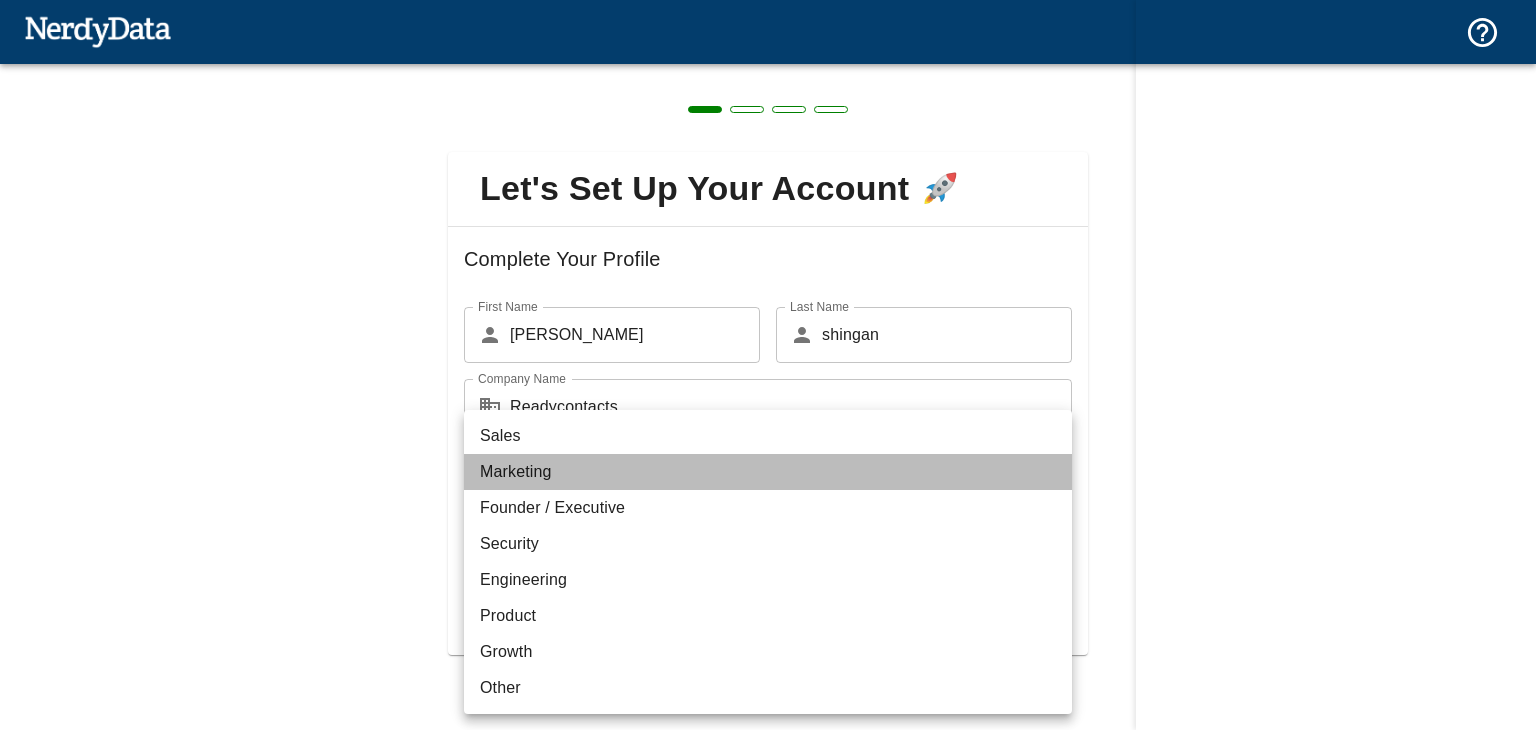 click on "Marketing" at bounding box center (768, 472) 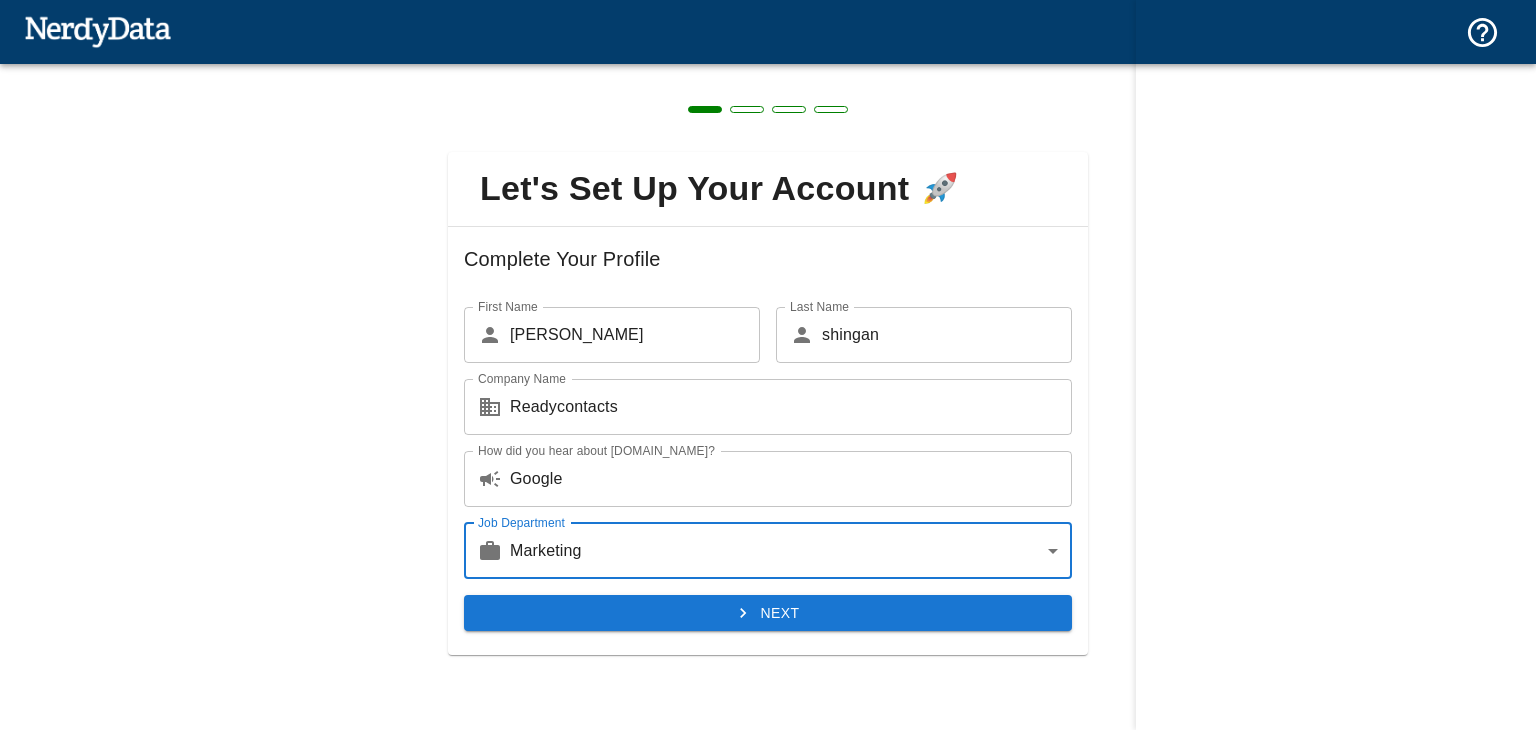 click on "Next" at bounding box center (768, 613) 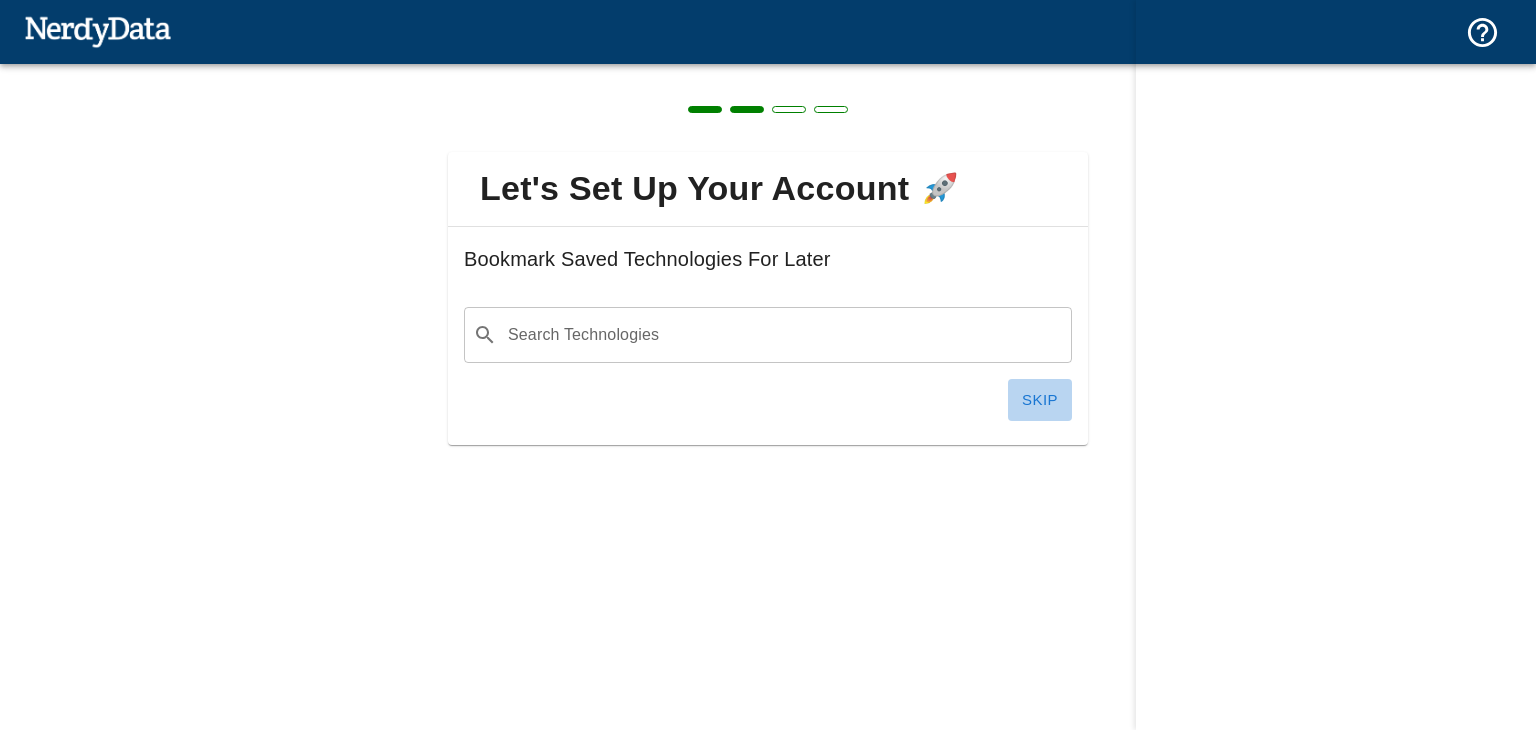 click on "Skip" at bounding box center [1040, 400] 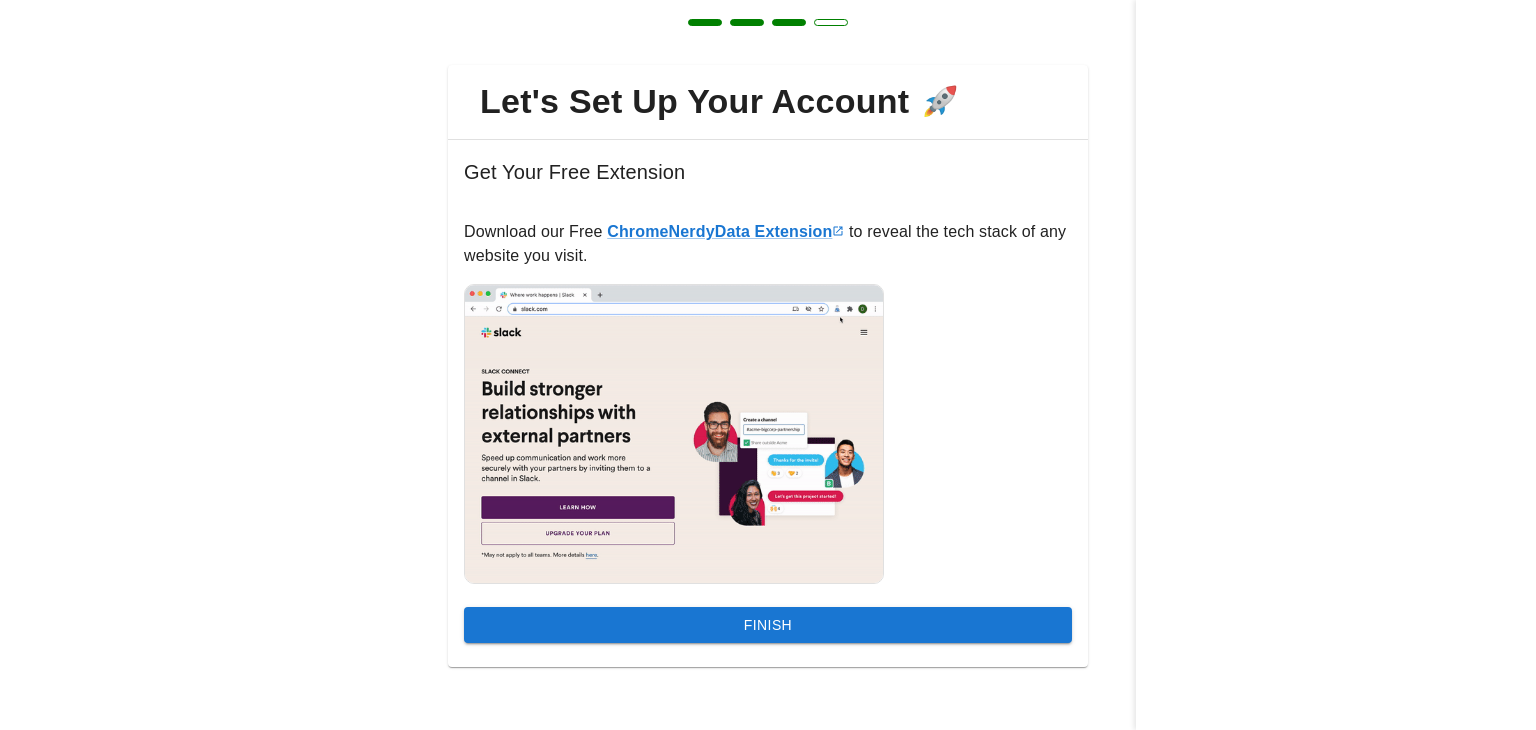 scroll, scrollTop: 88, scrollLeft: 0, axis: vertical 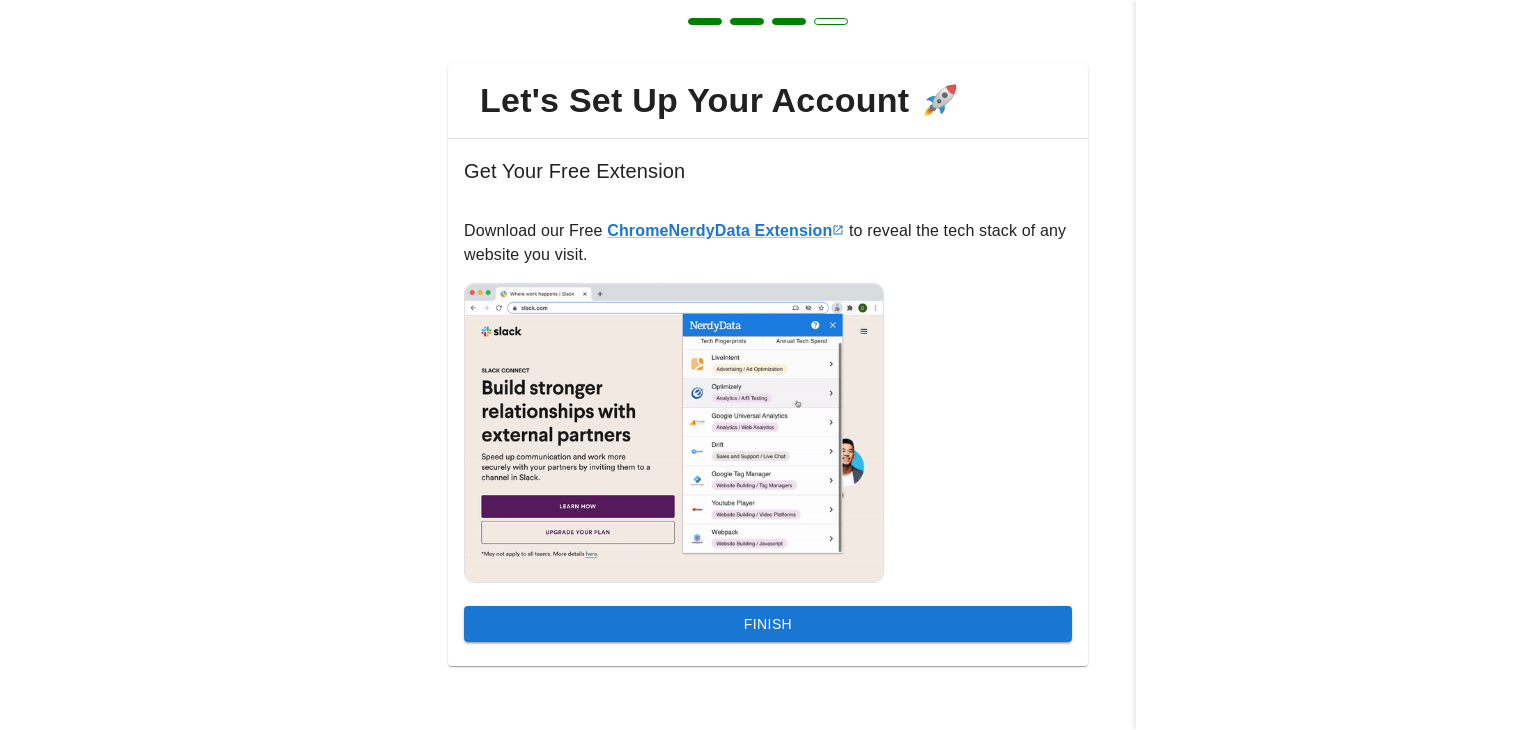 click on "Finish" at bounding box center [768, 624] 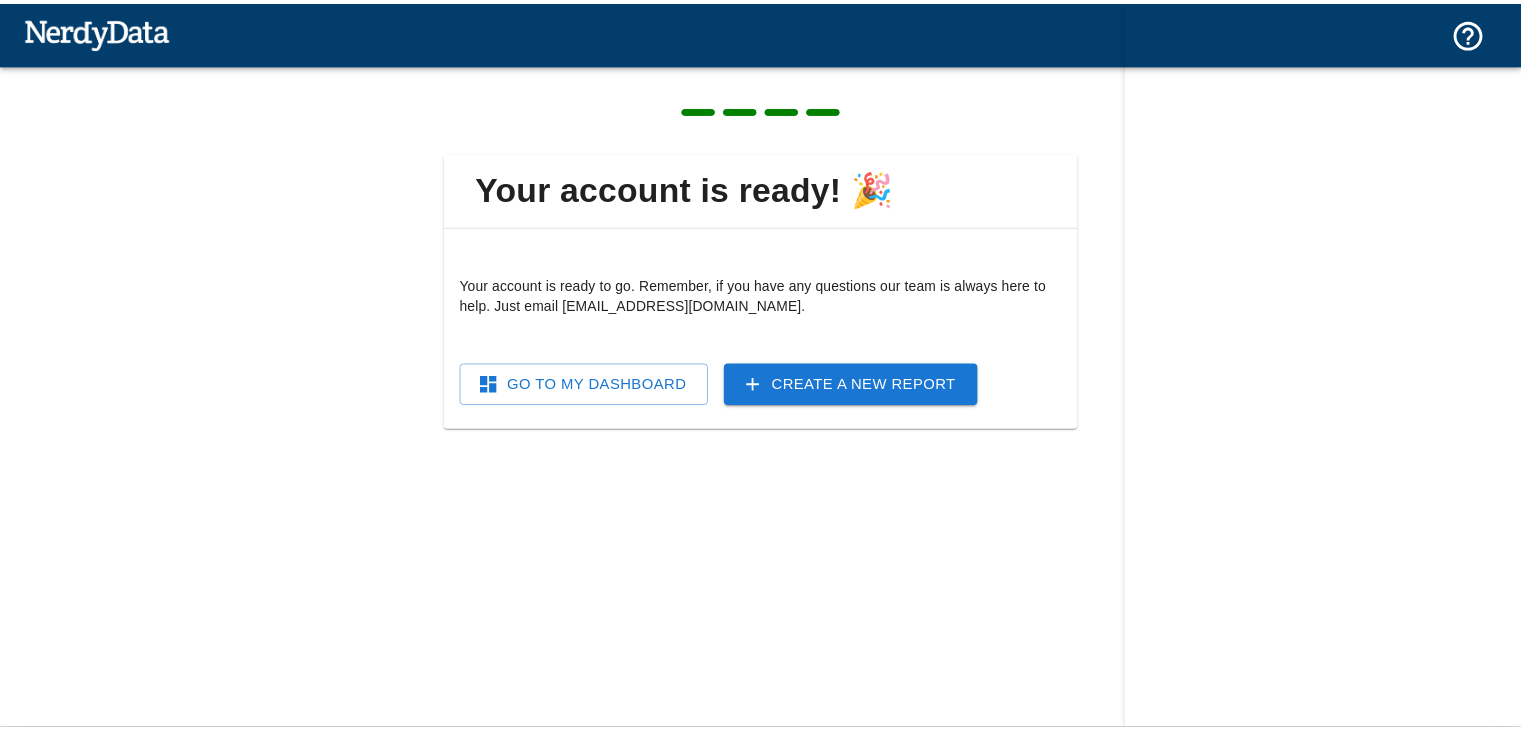 scroll, scrollTop: 0, scrollLeft: 0, axis: both 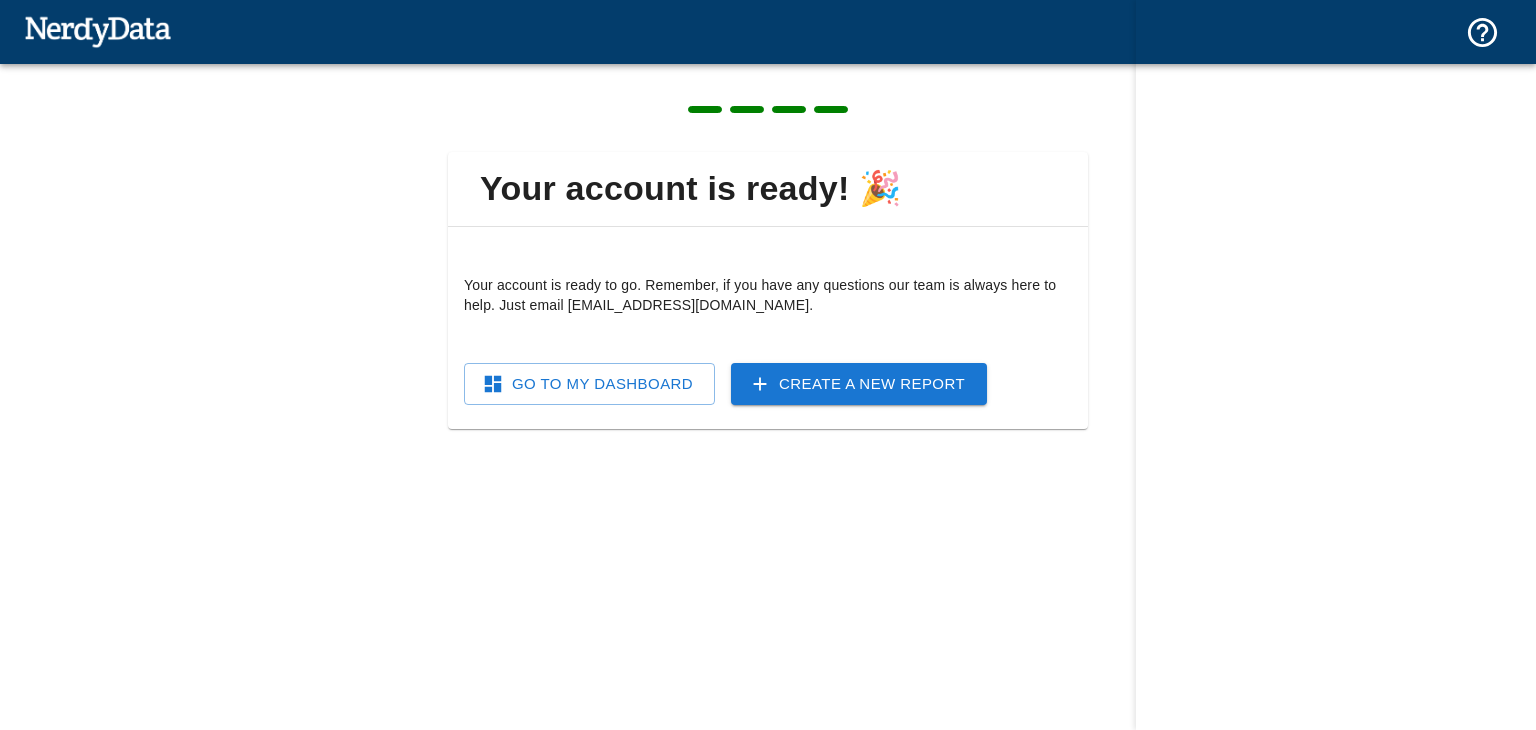 click on "Go To My Dashboard" at bounding box center [589, 384] 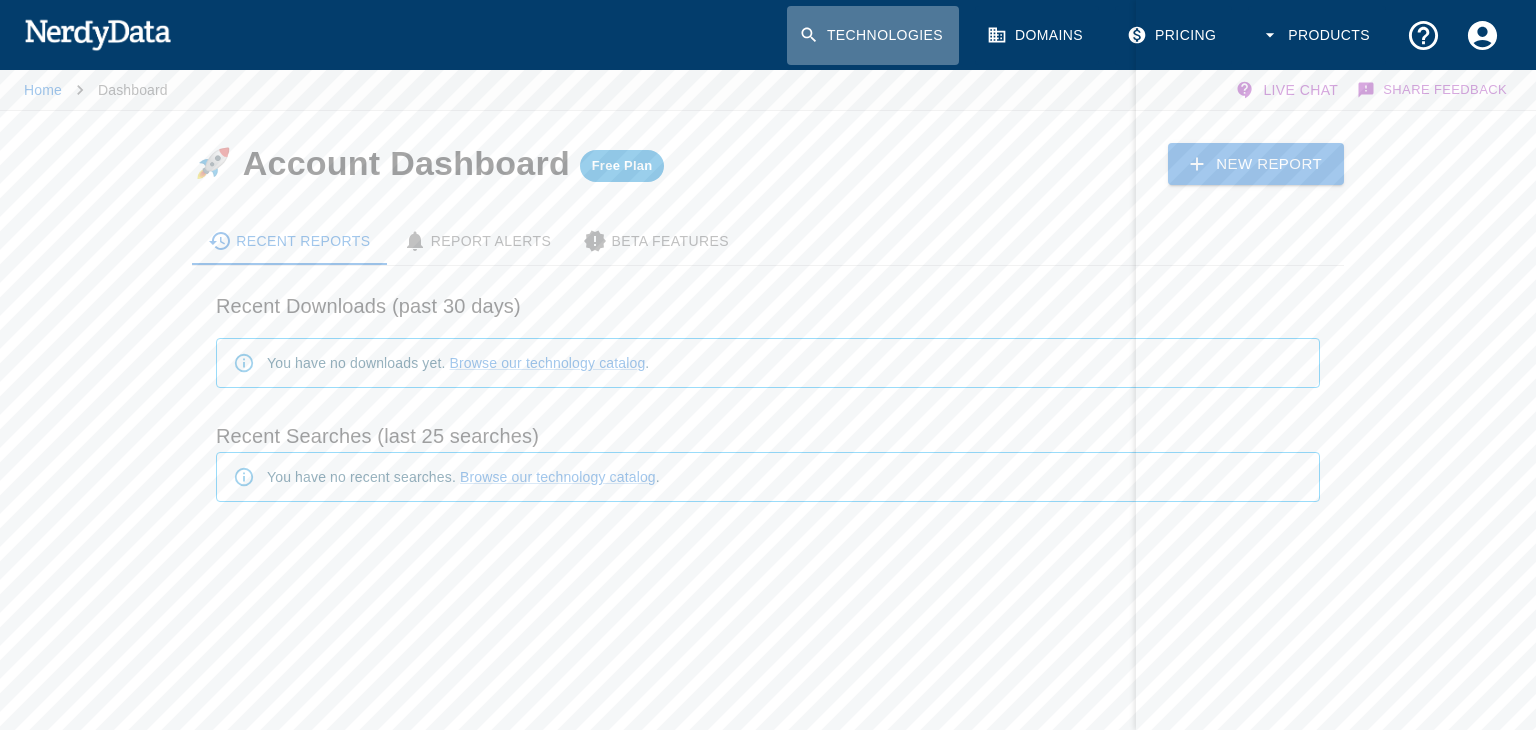 click on "Technologies" at bounding box center [873, 35] 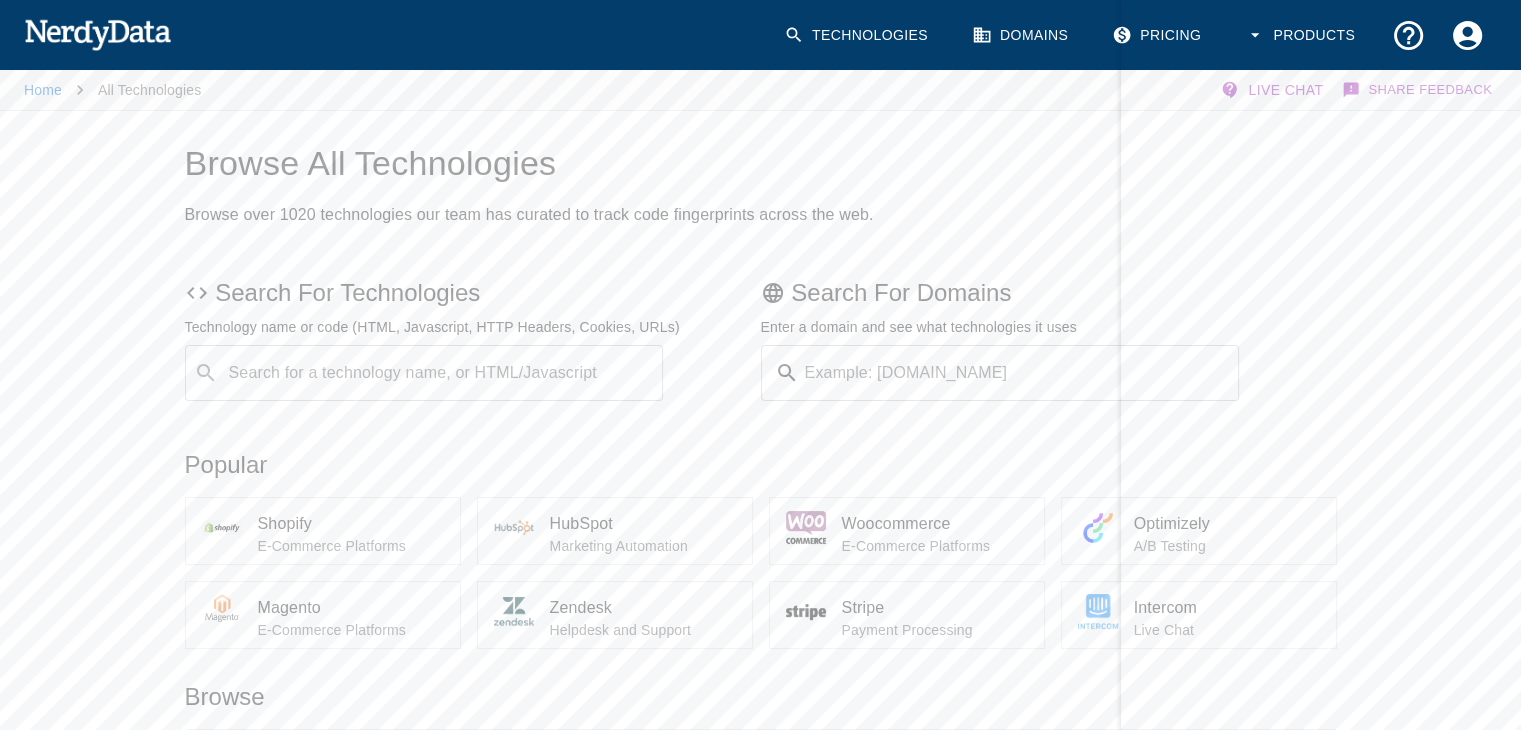 scroll, scrollTop: 300, scrollLeft: 0, axis: vertical 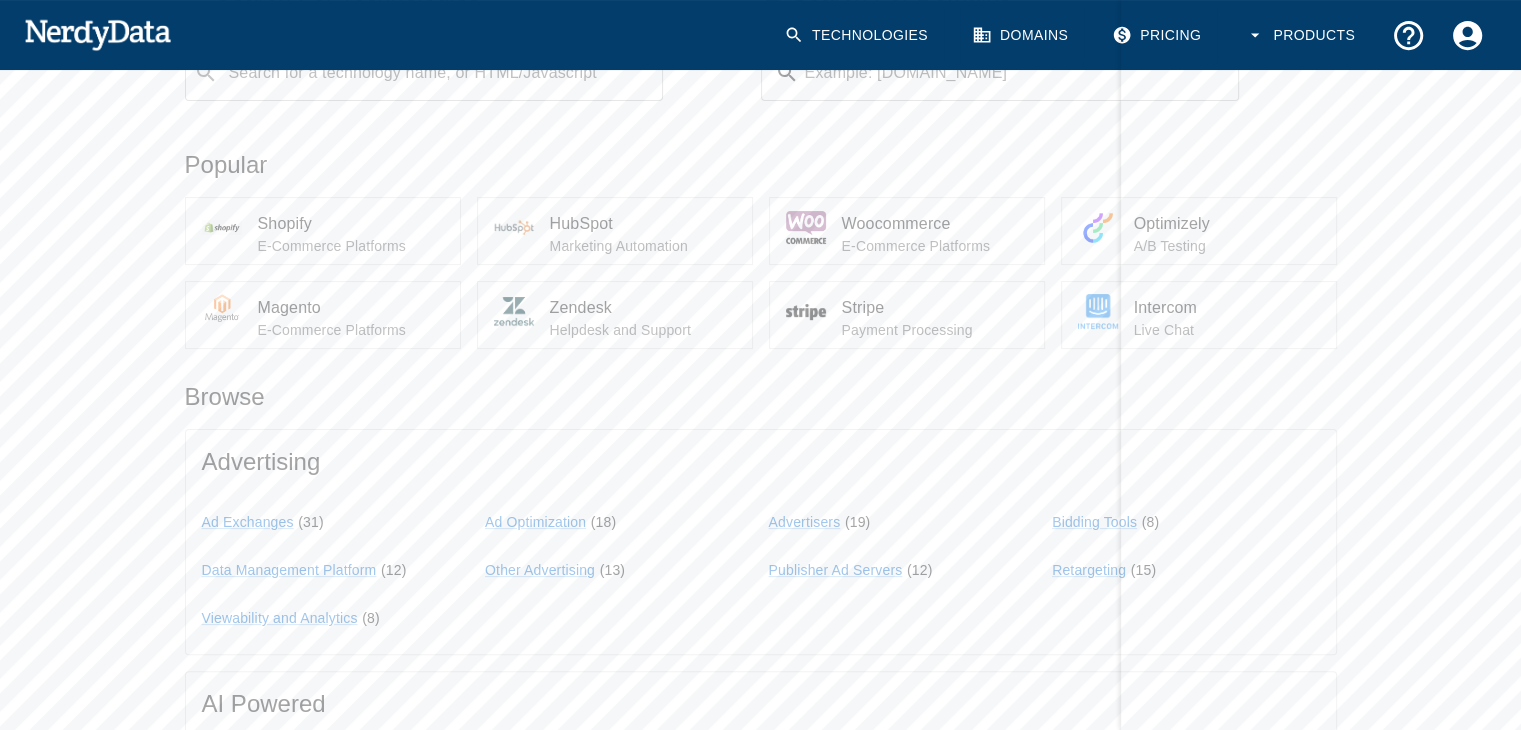 click on "Intercom" at bounding box center [1227, 308] 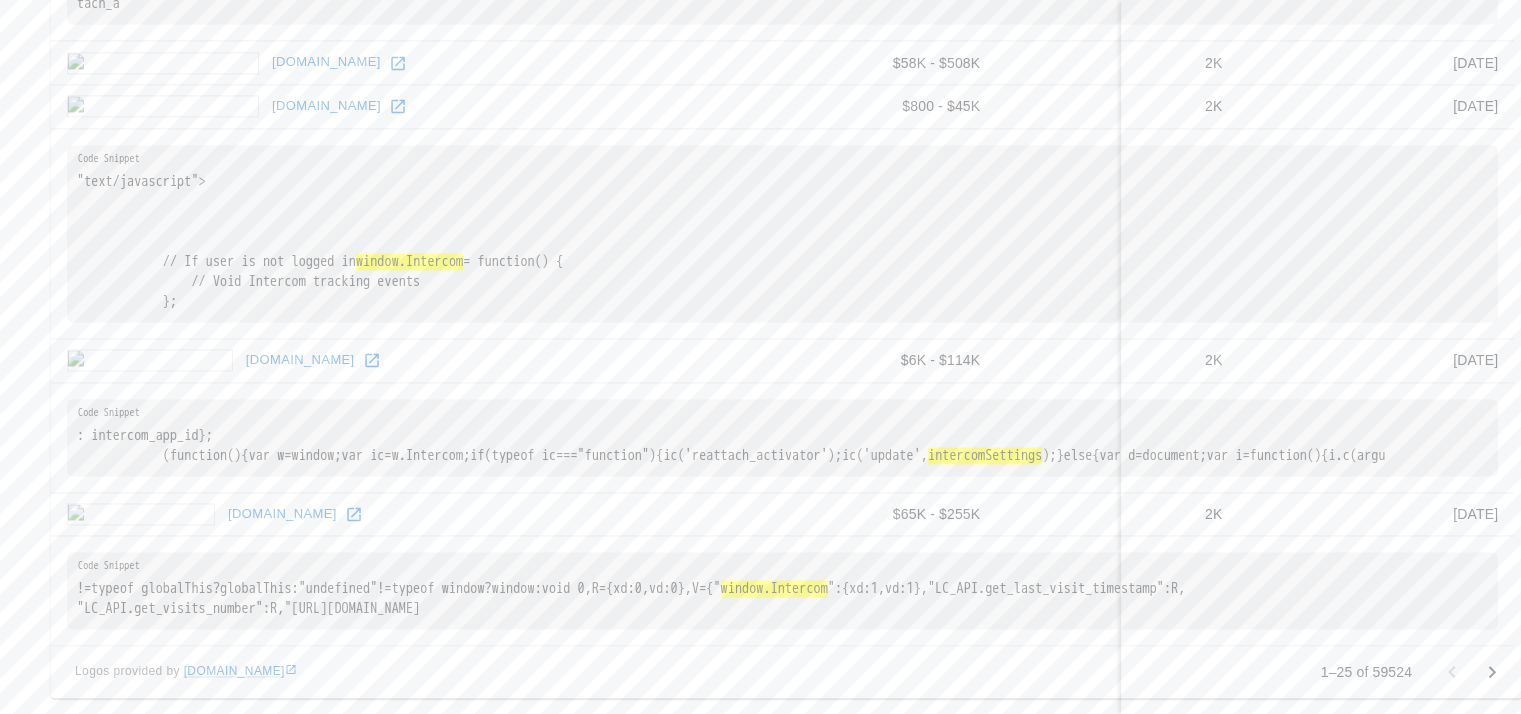 scroll, scrollTop: 3252, scrollLeft: 0, axis: vertical 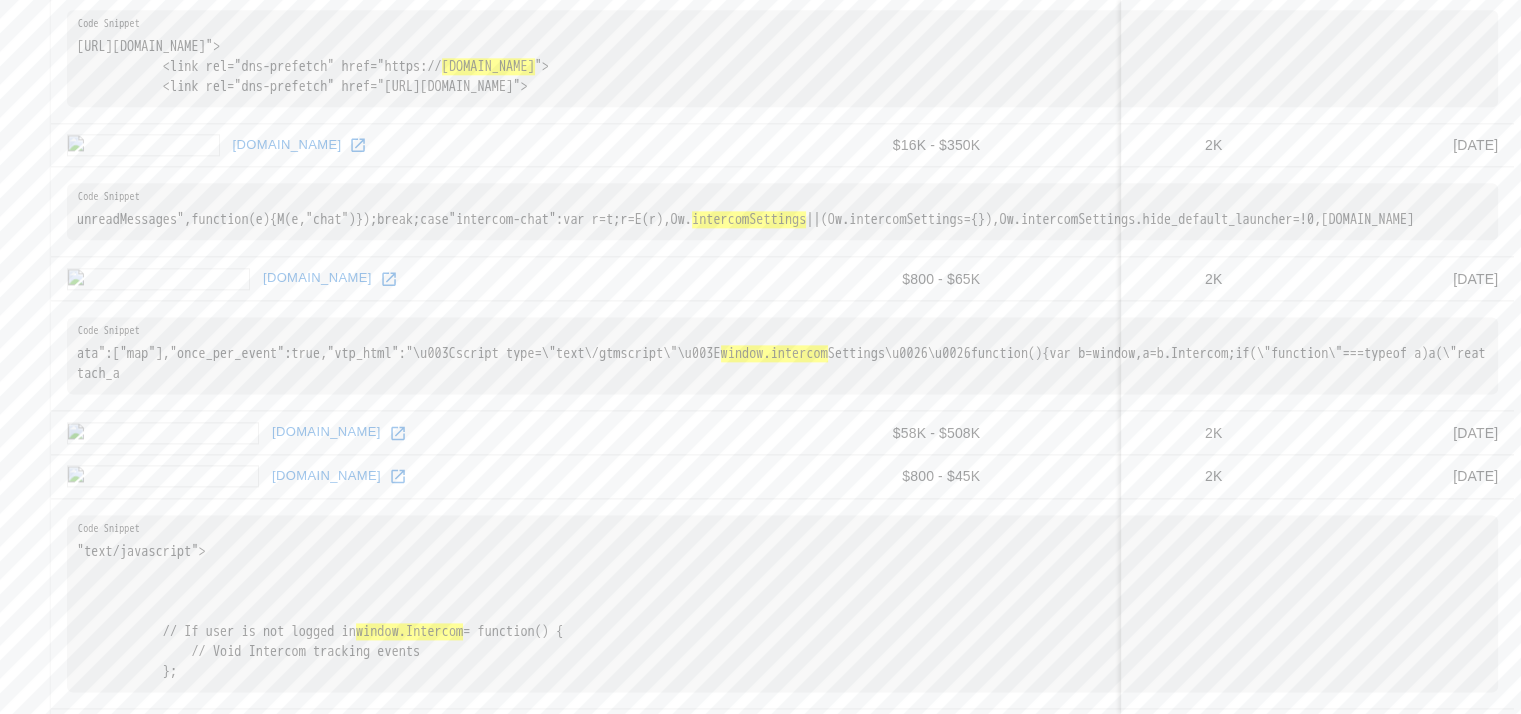 drag, startPoint x: 97, startPoint y: 193, endPoint x: 149, endPoint y: 193, distance: 52 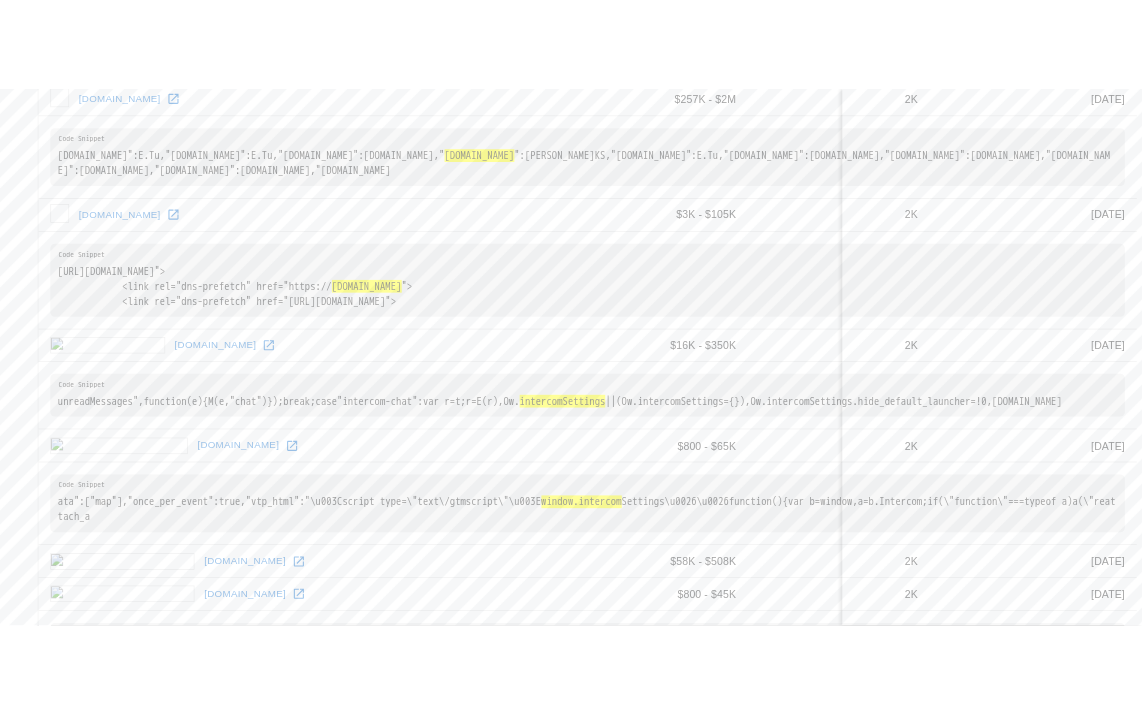 scroll, scrollTop: 2352, scrollLeft: 0, axis: vertical 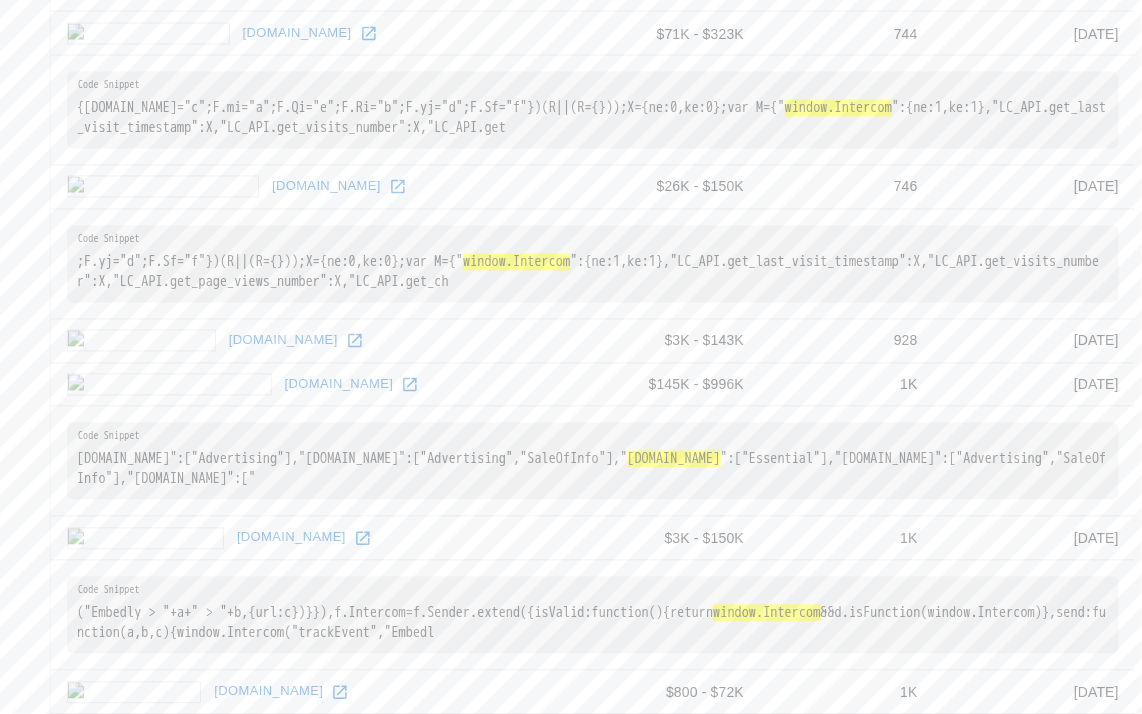 click on "[DOMAIN_NAME]" at bounding box center (313, 341) 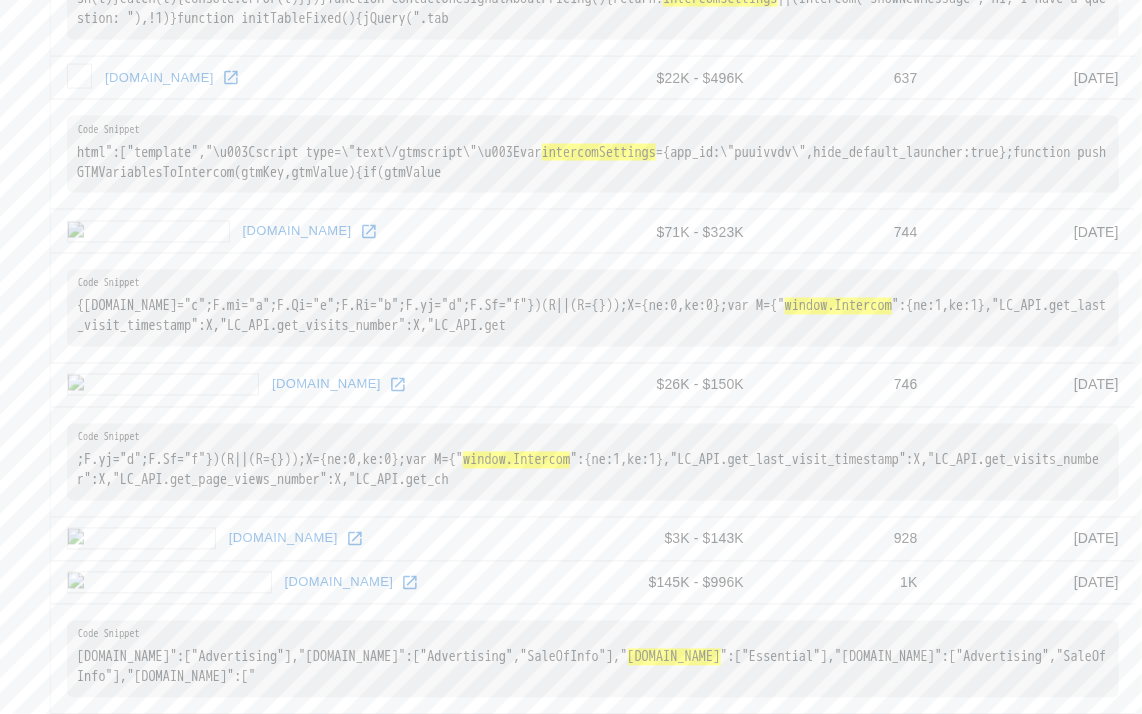 scroll, scrollTop: 1152, scrollLeft: 0, axis: vertical 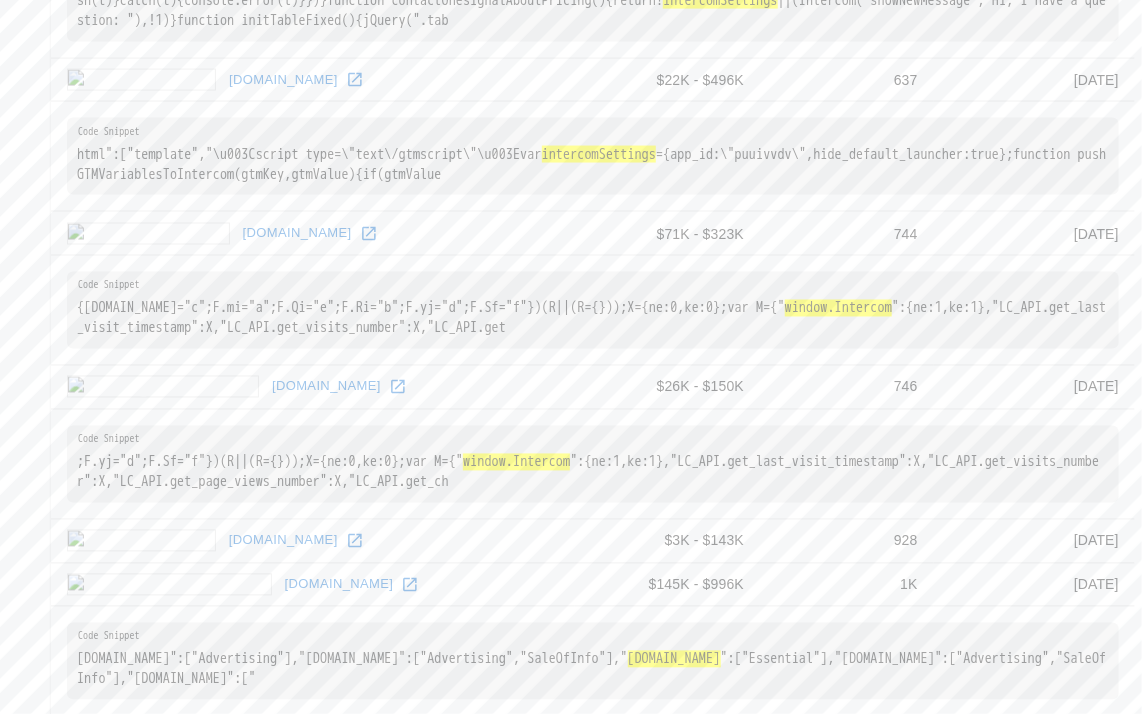 drag, startPoint x: 98, startPoint y: 433, endPoint x: 123, endPoint y: 430, distance: 25.179358 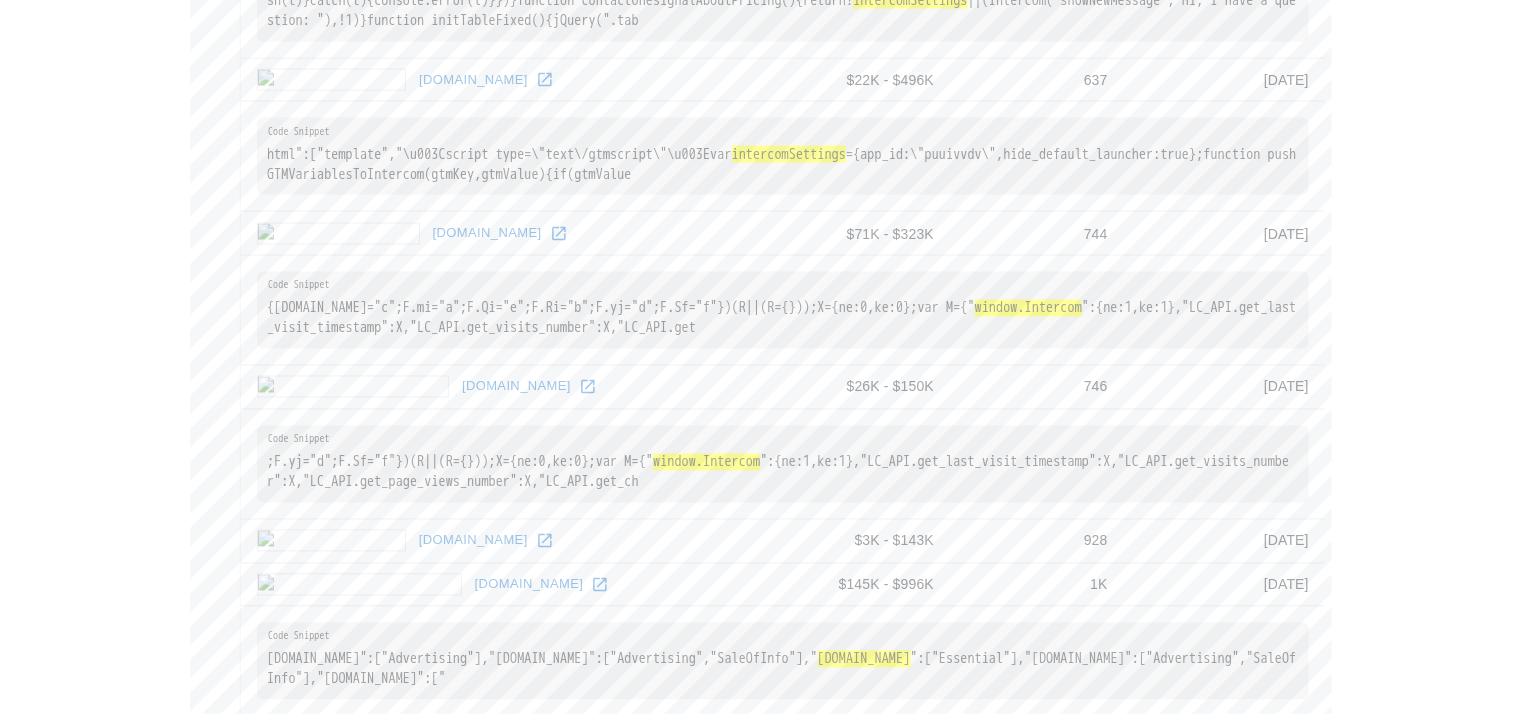 scroll, scrollTop: 1452, scrollLeft: 0, axis: vertical 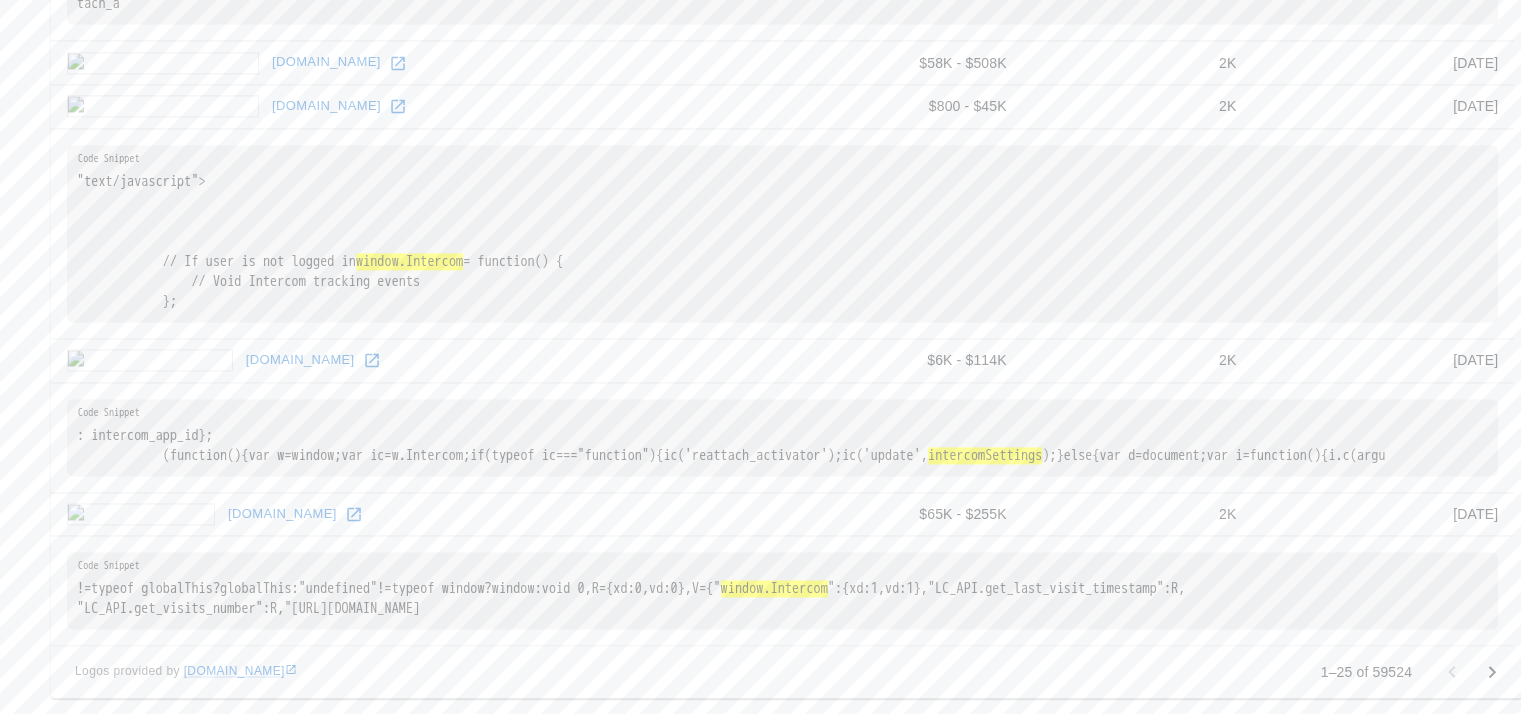 click 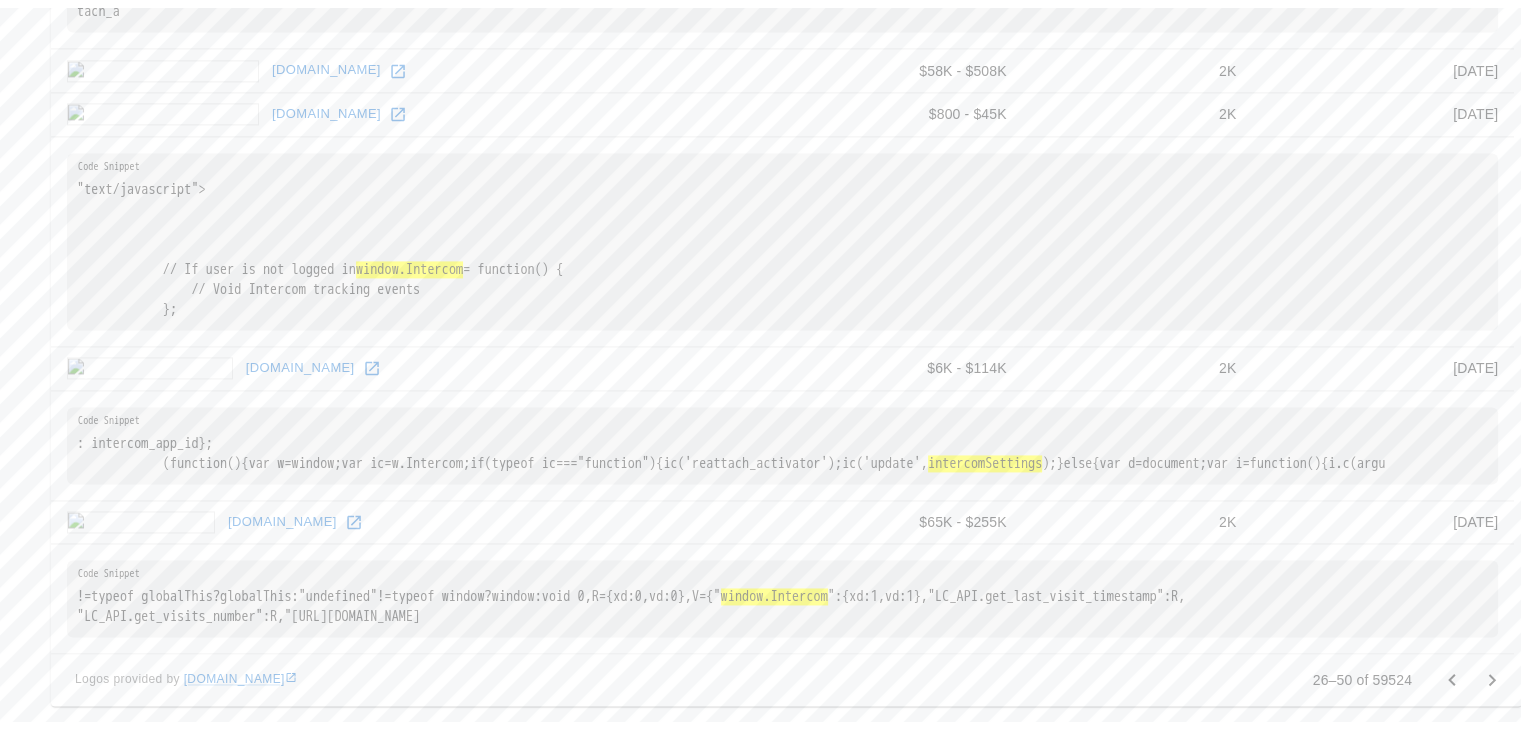 scroll, scrollTop: 0, scrollLeft: 0, axis: both 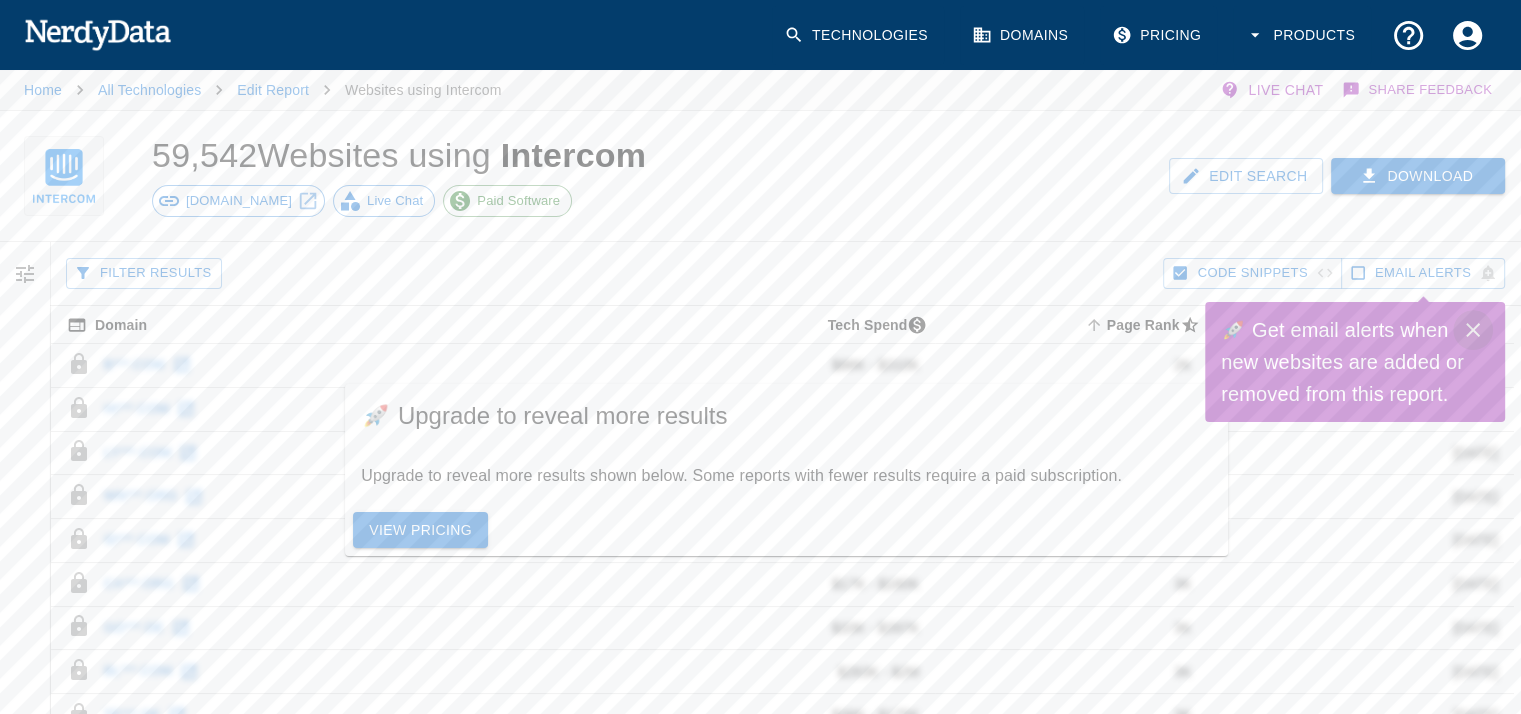 click 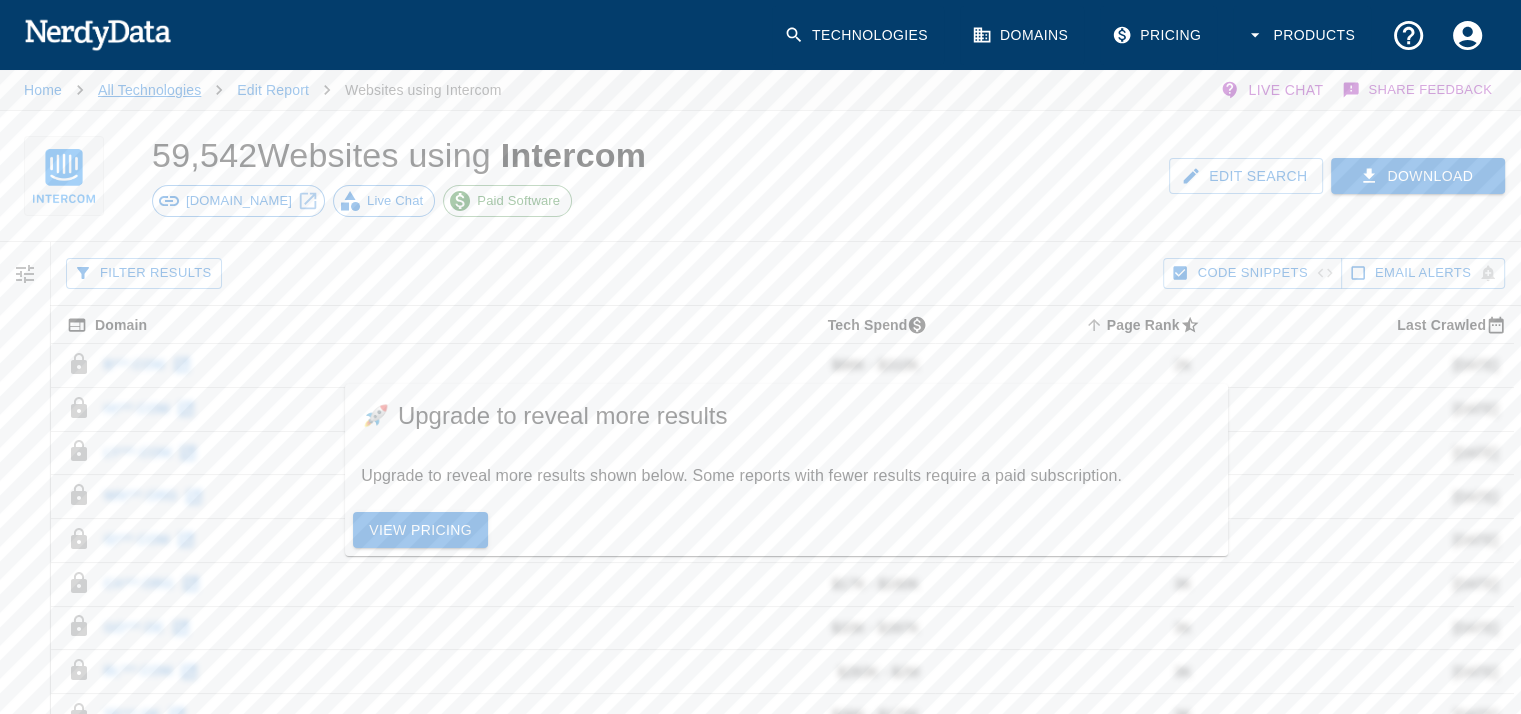 click on "All Technologies" at bounding box center (149, 90) 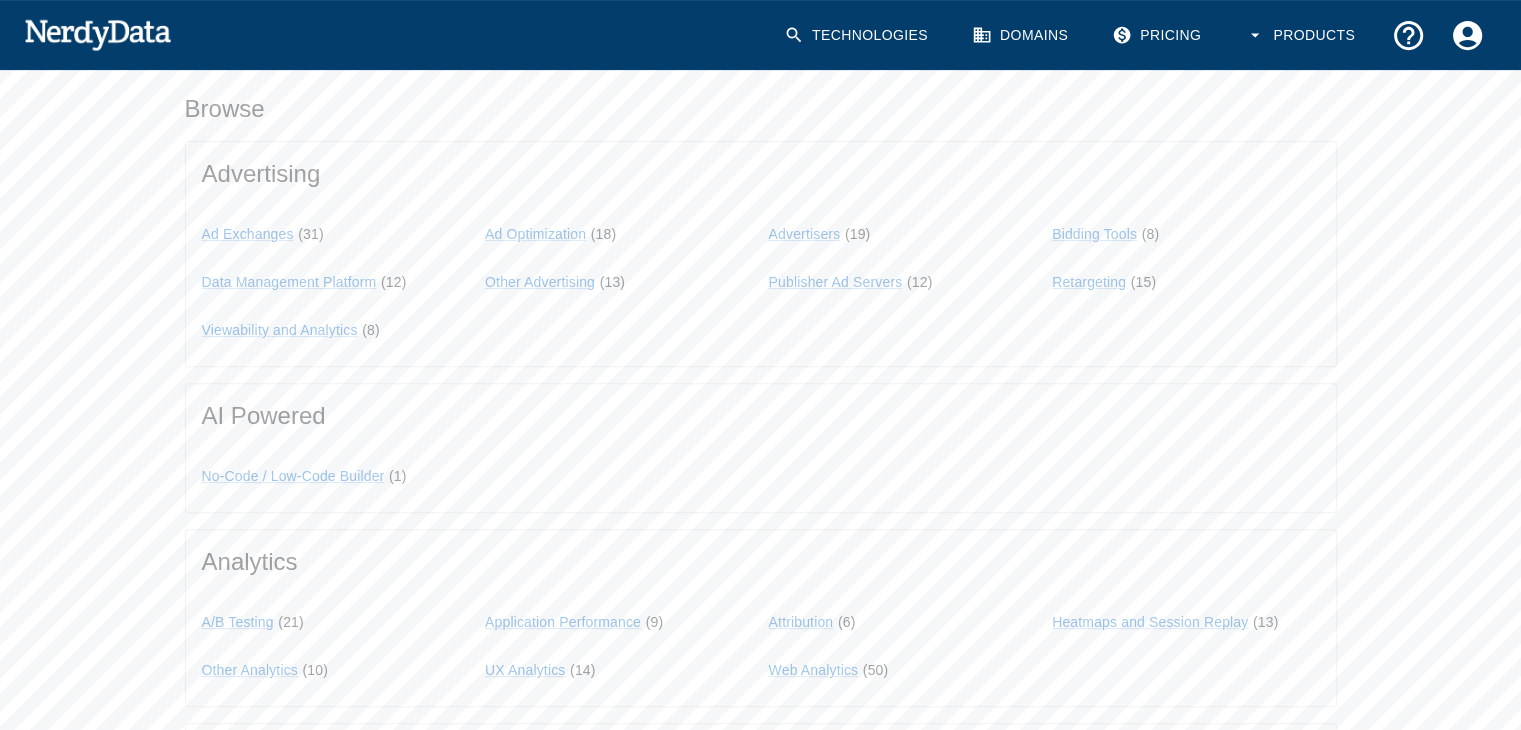 scroll, scrollTop: 188, scrollLeft: 0, axis: vertical 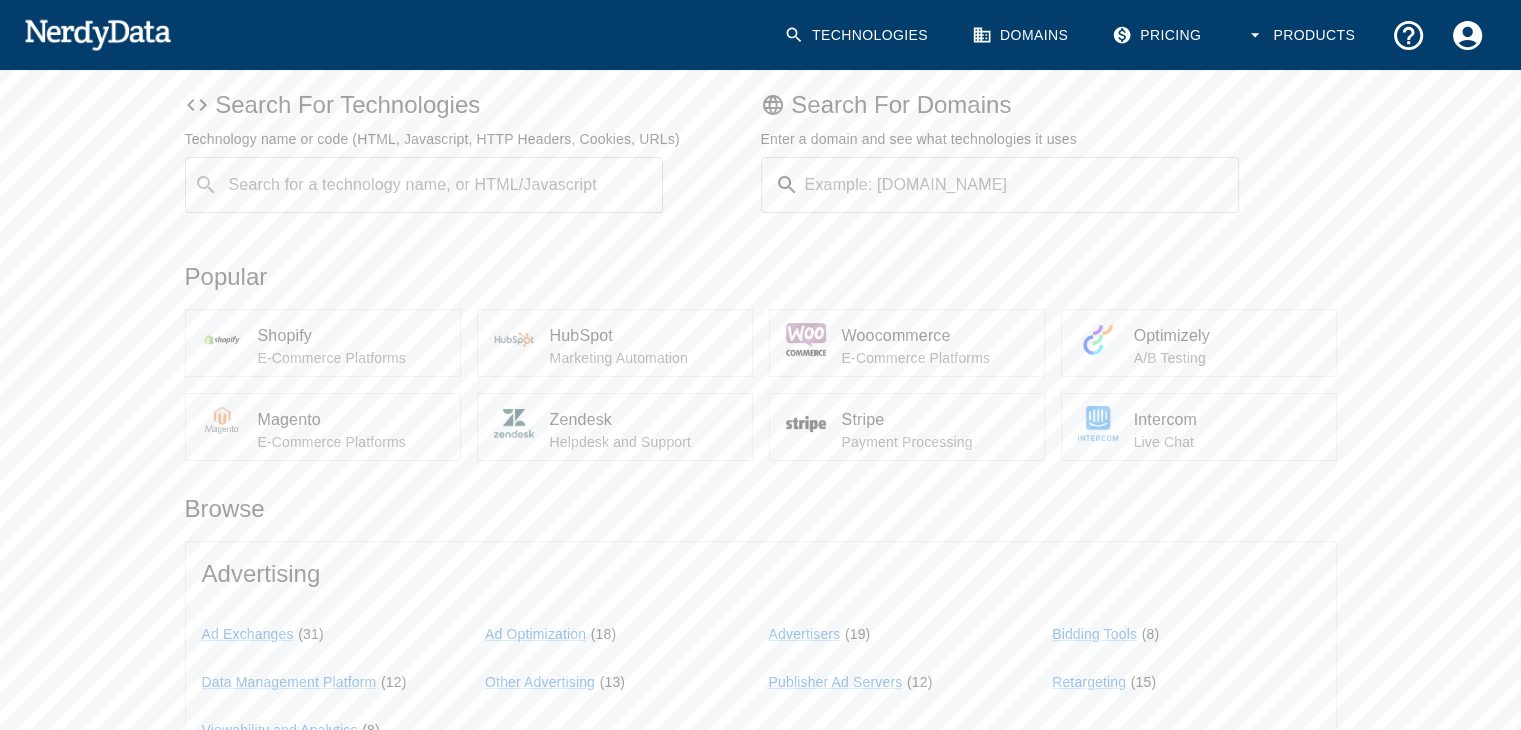 click on "Search for a technology name, or HTML/Javascript" at bounding box center (440, 185) 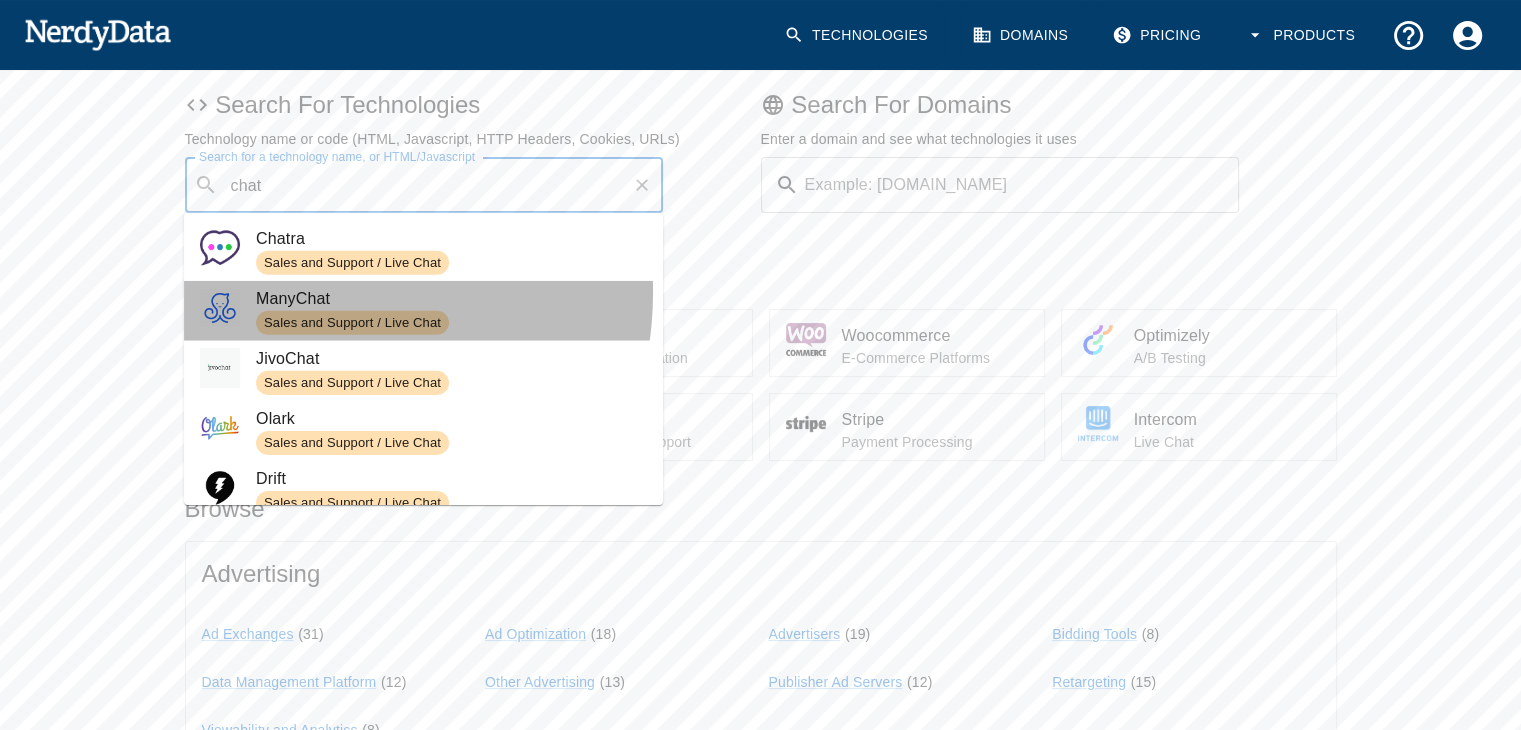 click on "ManyChat" at bounding box center (451, 299) 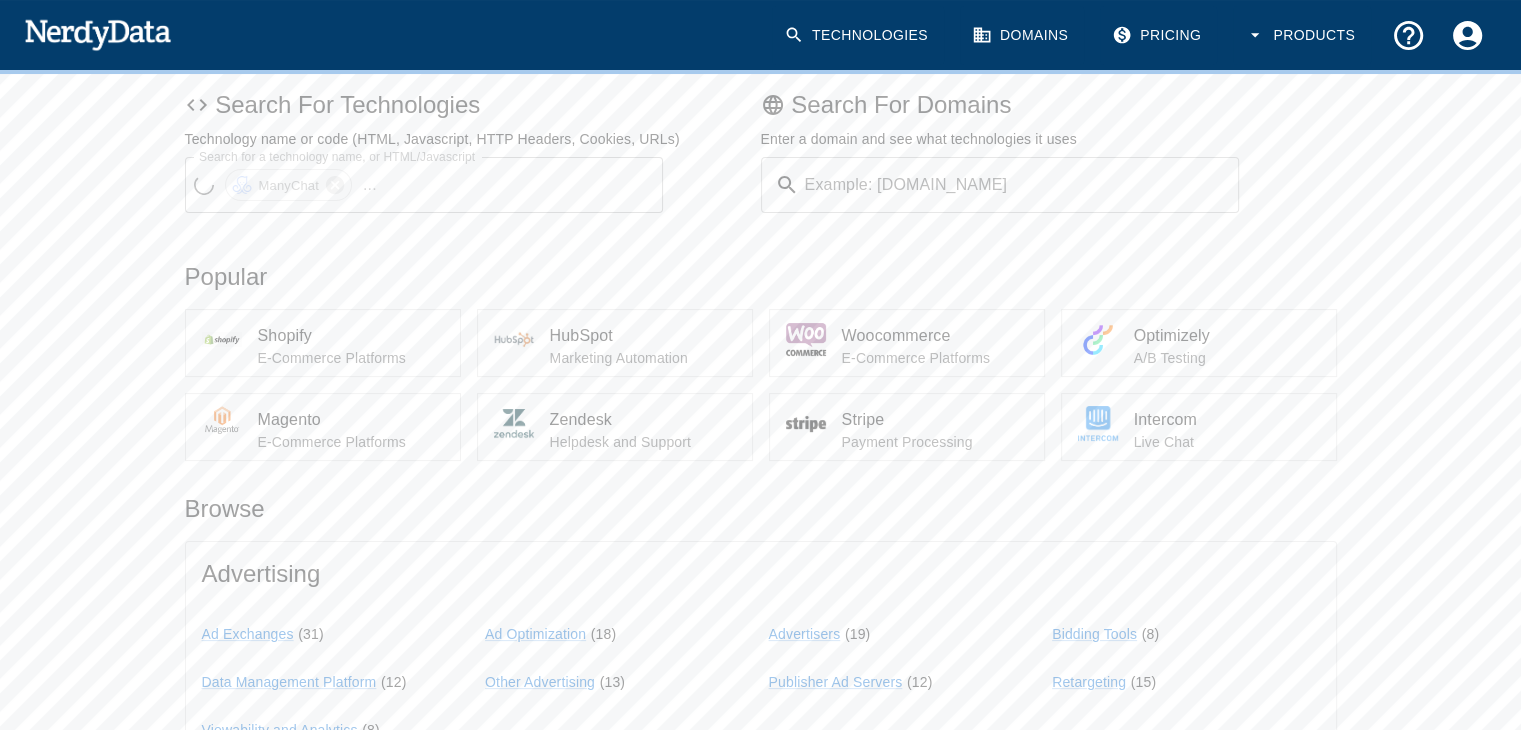 scroll, scrollTop: 0, scrollLeft: 0, axis: both 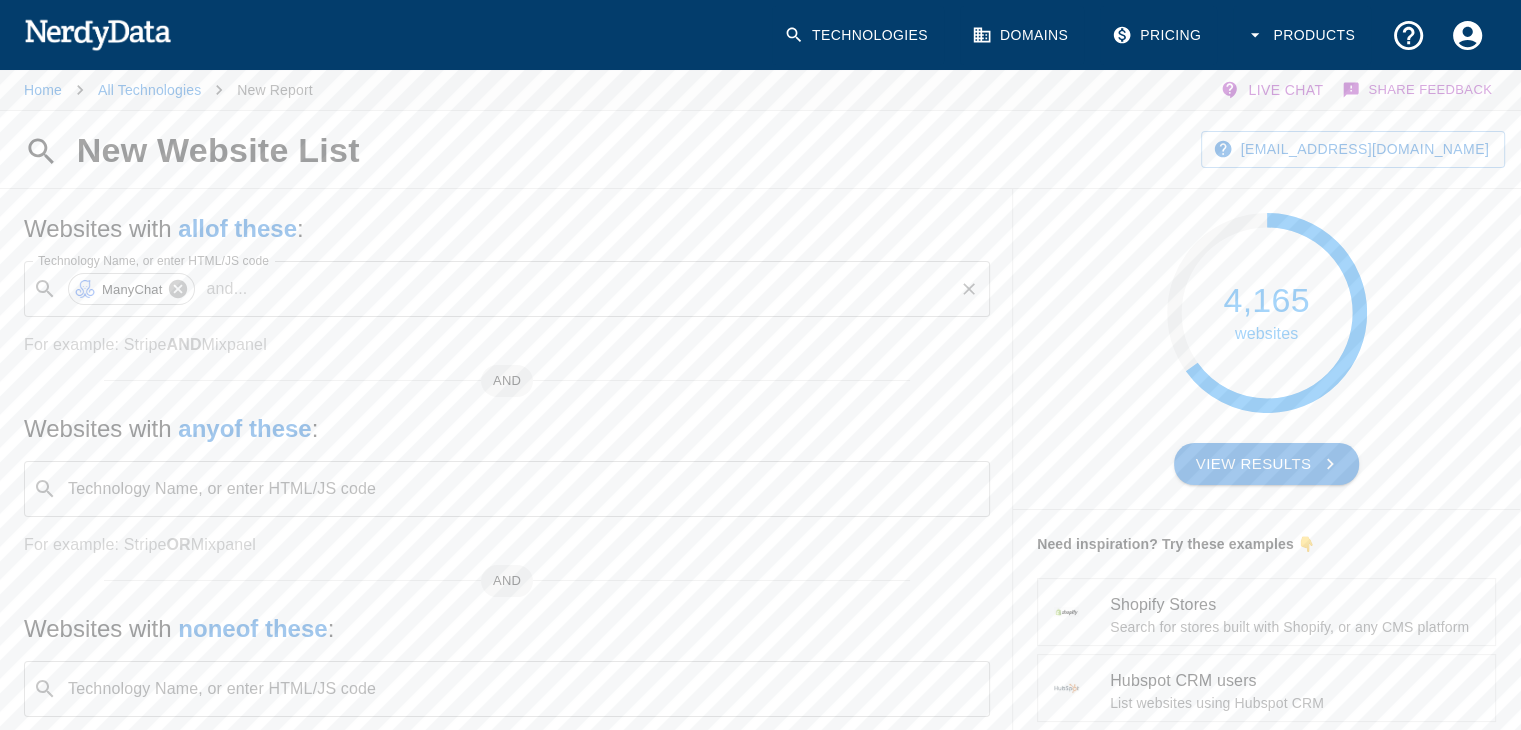 click 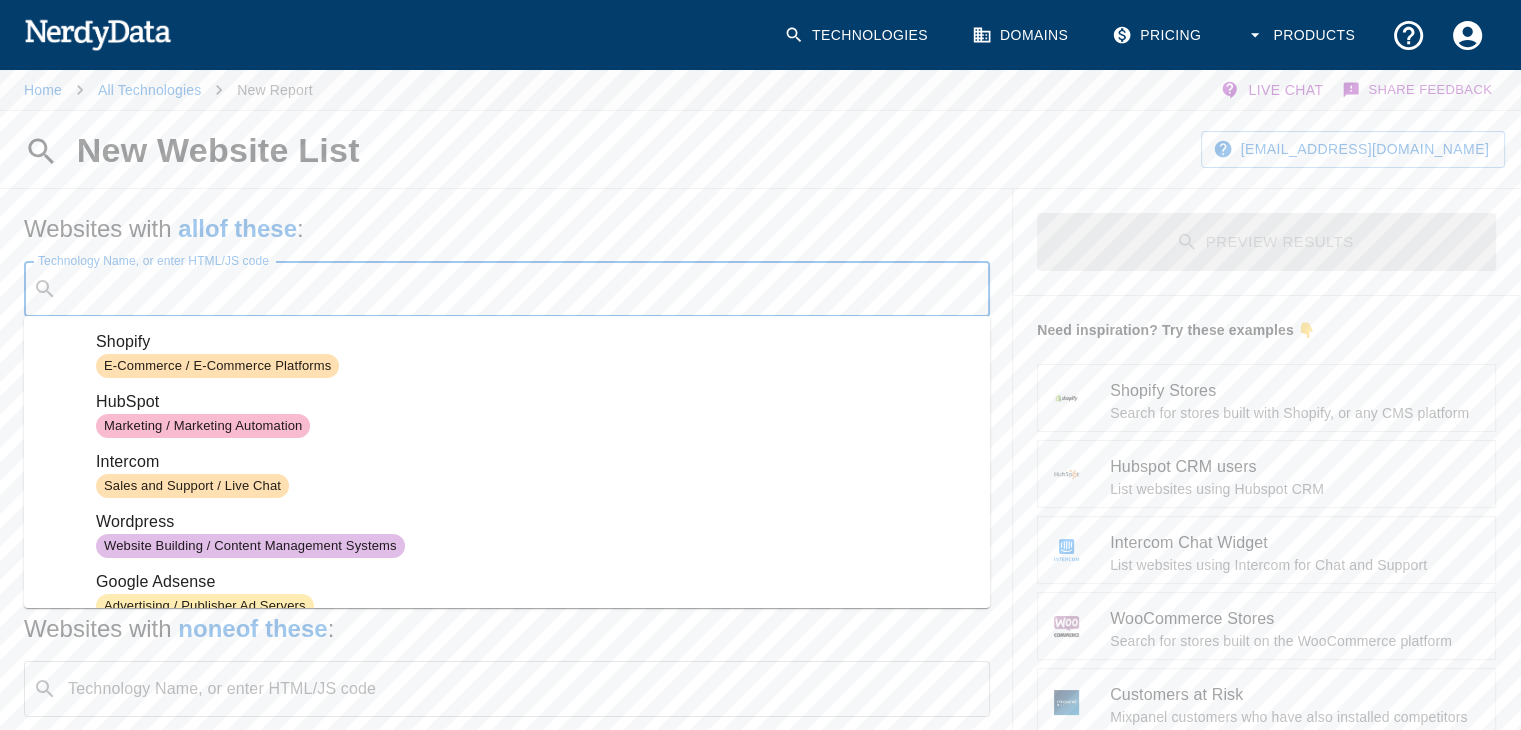 click on "Technology Name, or enter HTML/JS code ​ Technology Name, or enter HTML/JS code" at bounding box center [507, 289] 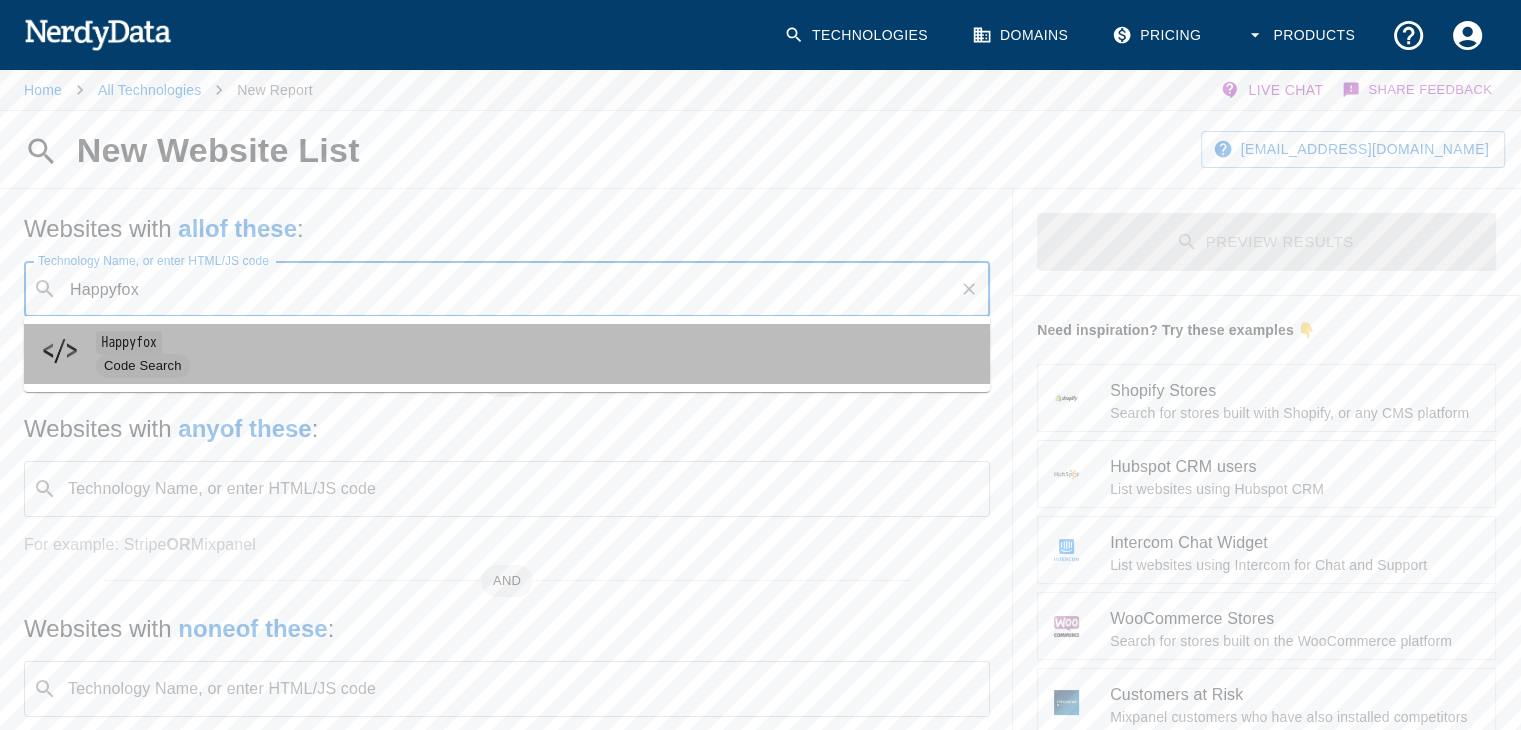 click on "Happyfox" at bounding box center (129, 342) 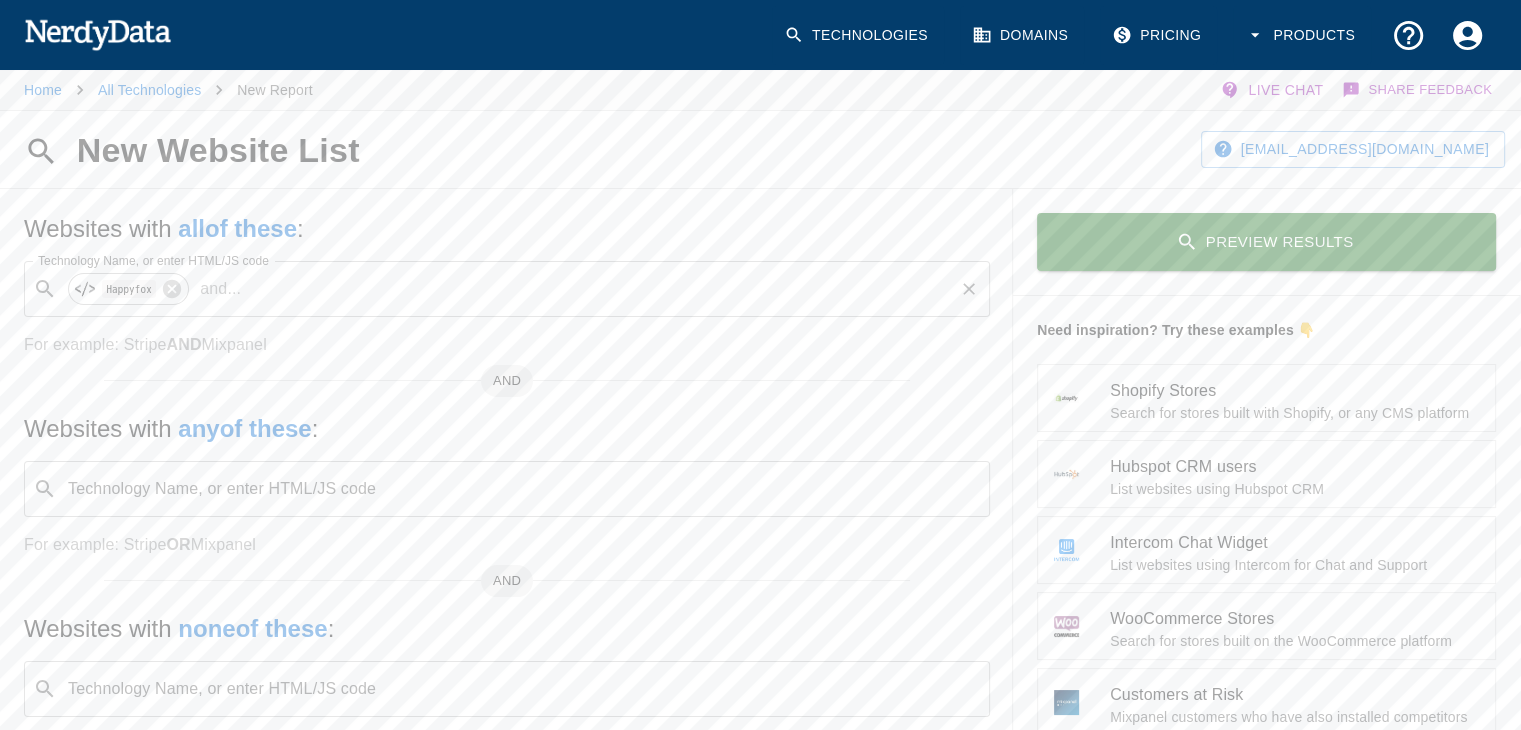 click on "Technology Name, or enter HTML/JS code" at bounding box center (523, 489) 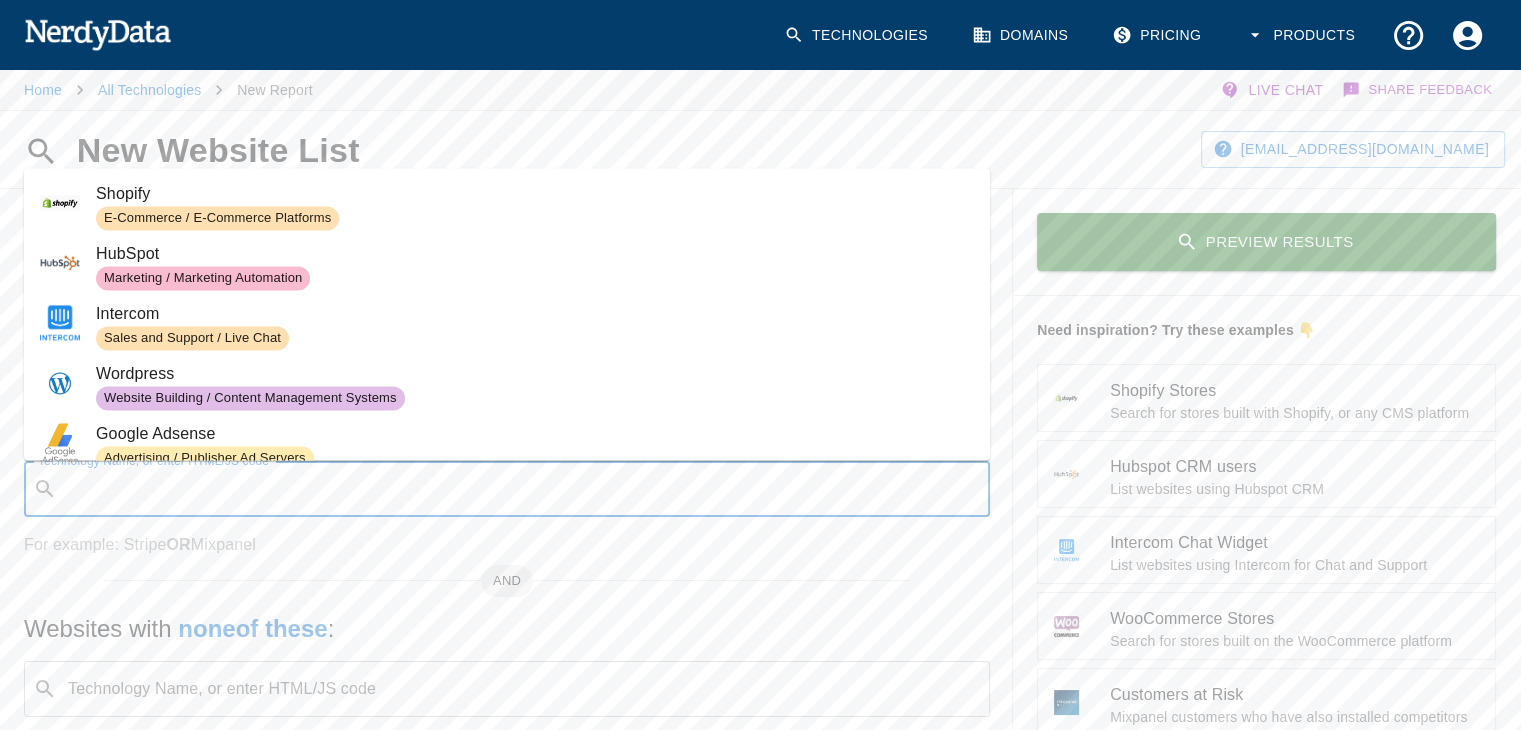 paste on "Happyfox" 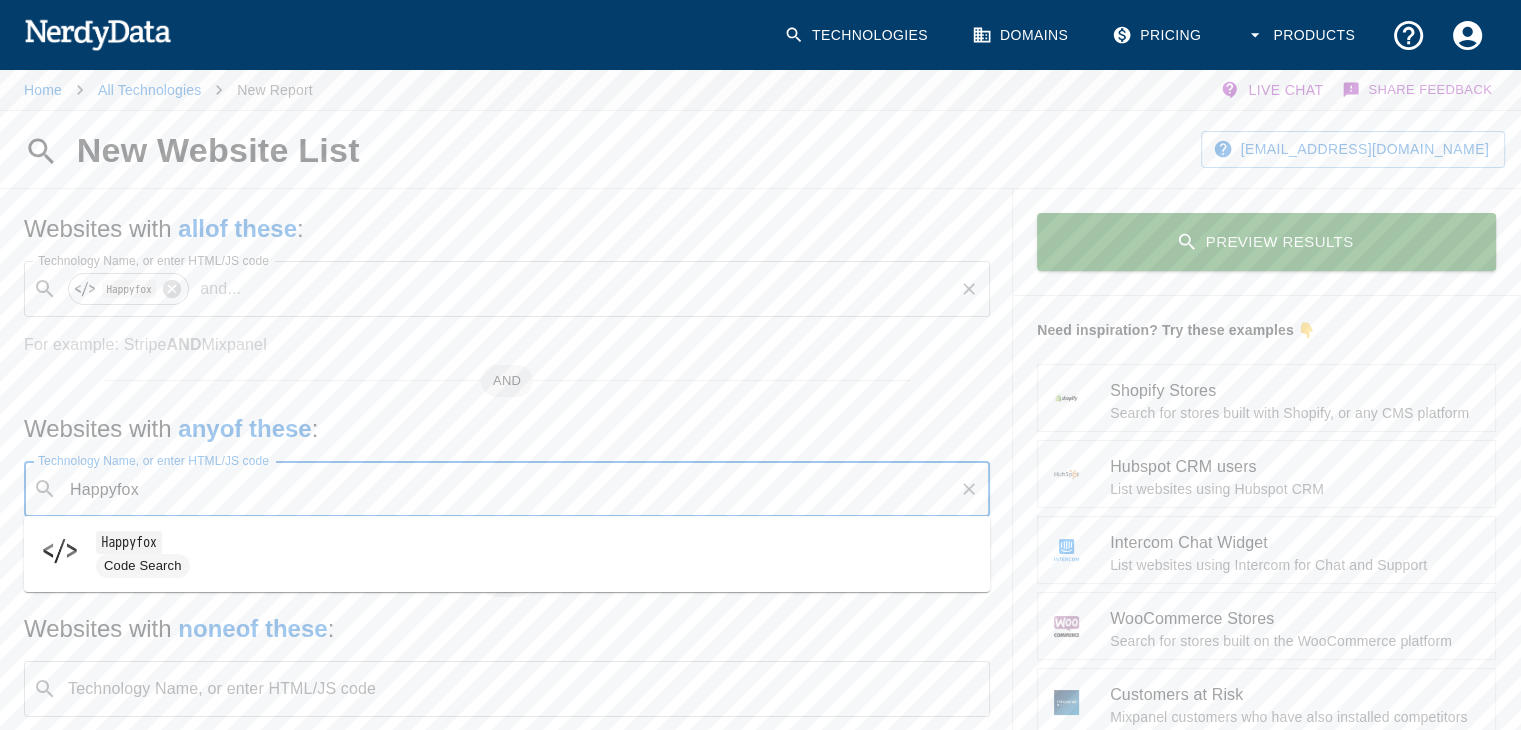 click on "Happyfox" at bounding box center (129, 542) 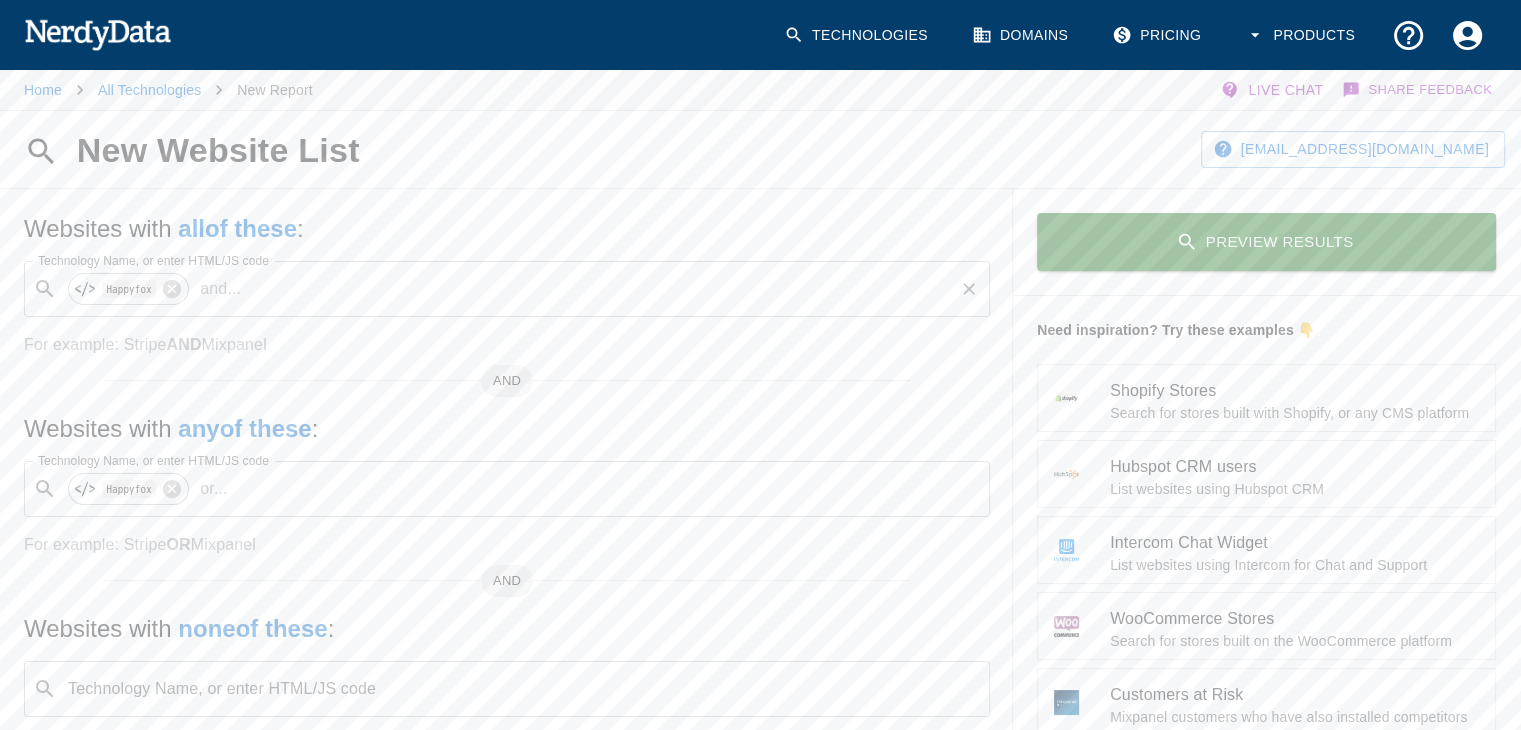 click on "[EMAIL_ADDRESS][DOMAIN_NAME]" at bounding box center (1204, 149) 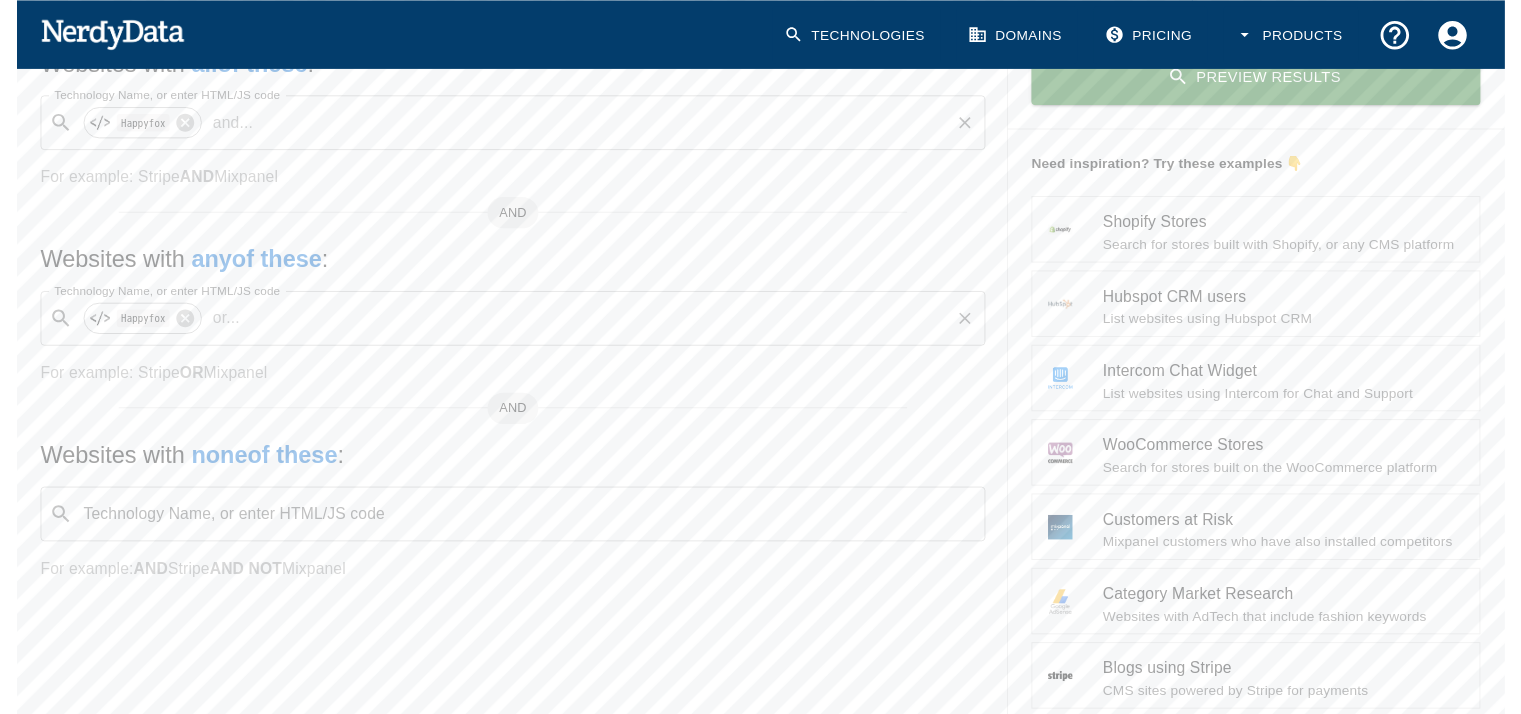 scroll, scrollTop: 0, scrollLeft: 0, axis: both 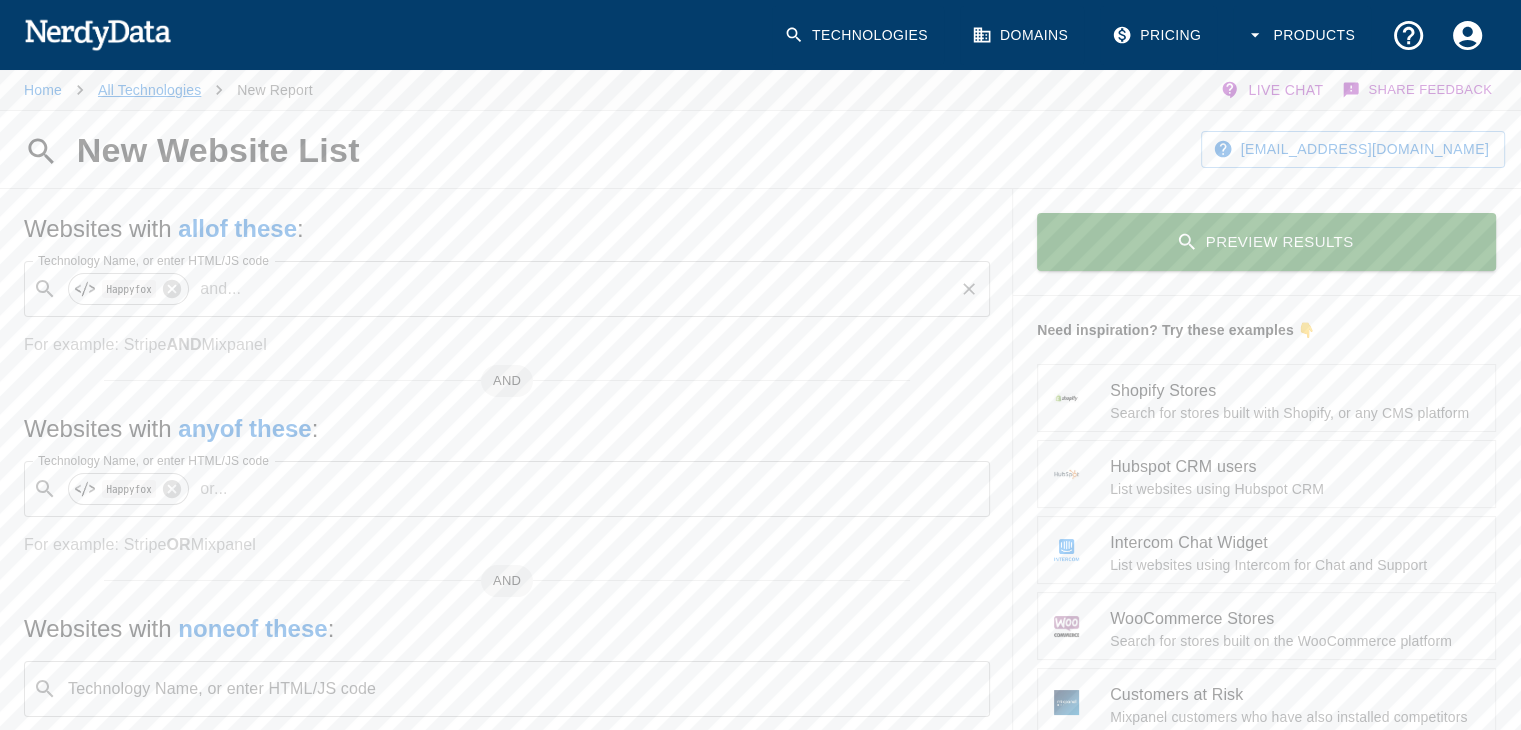click on "All Technologies" at bounding box center (149, 90) 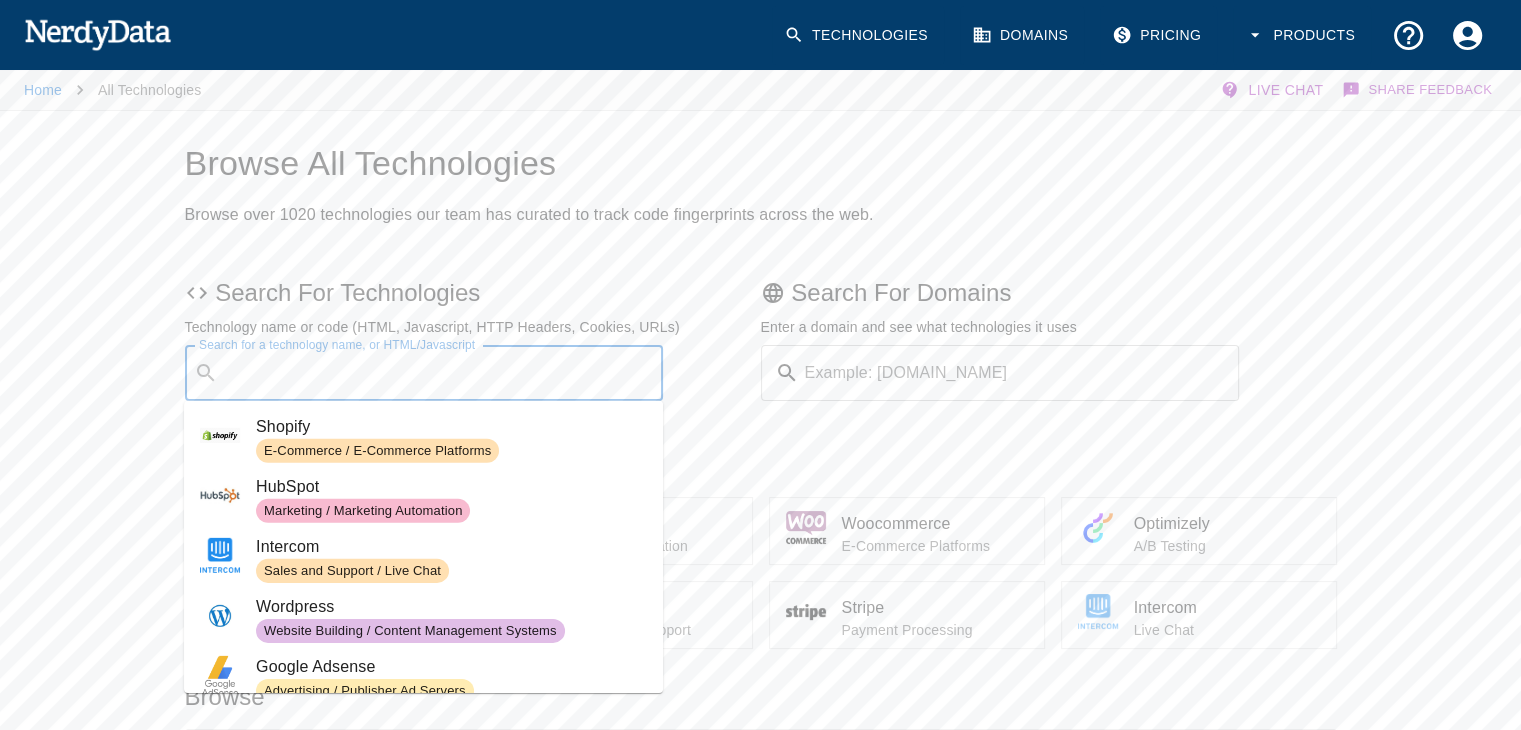 click on "Search for a technology name, or HTML/Javascript" at bounding box center [440, 373] 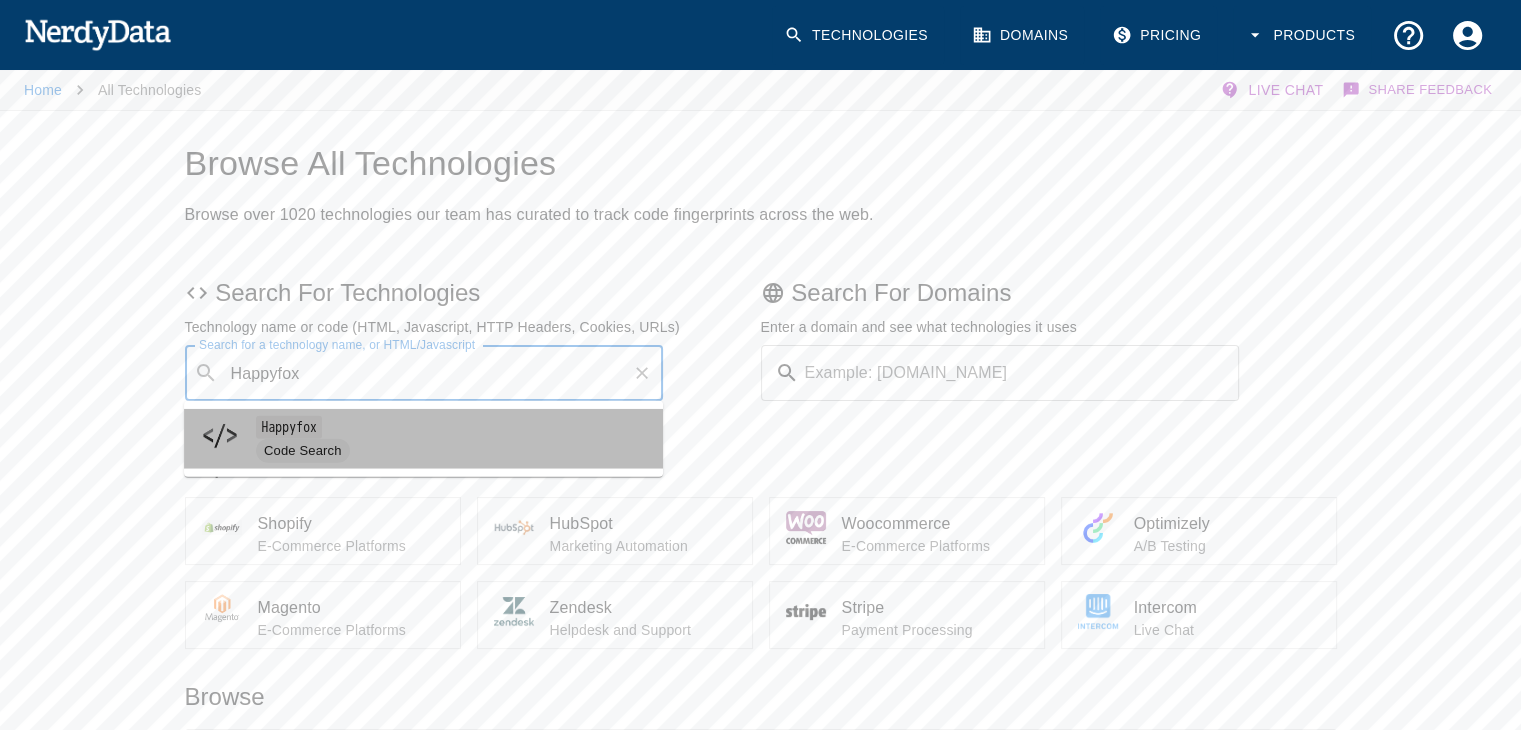 click on "Happyfox" at bounding box center [289, 427] 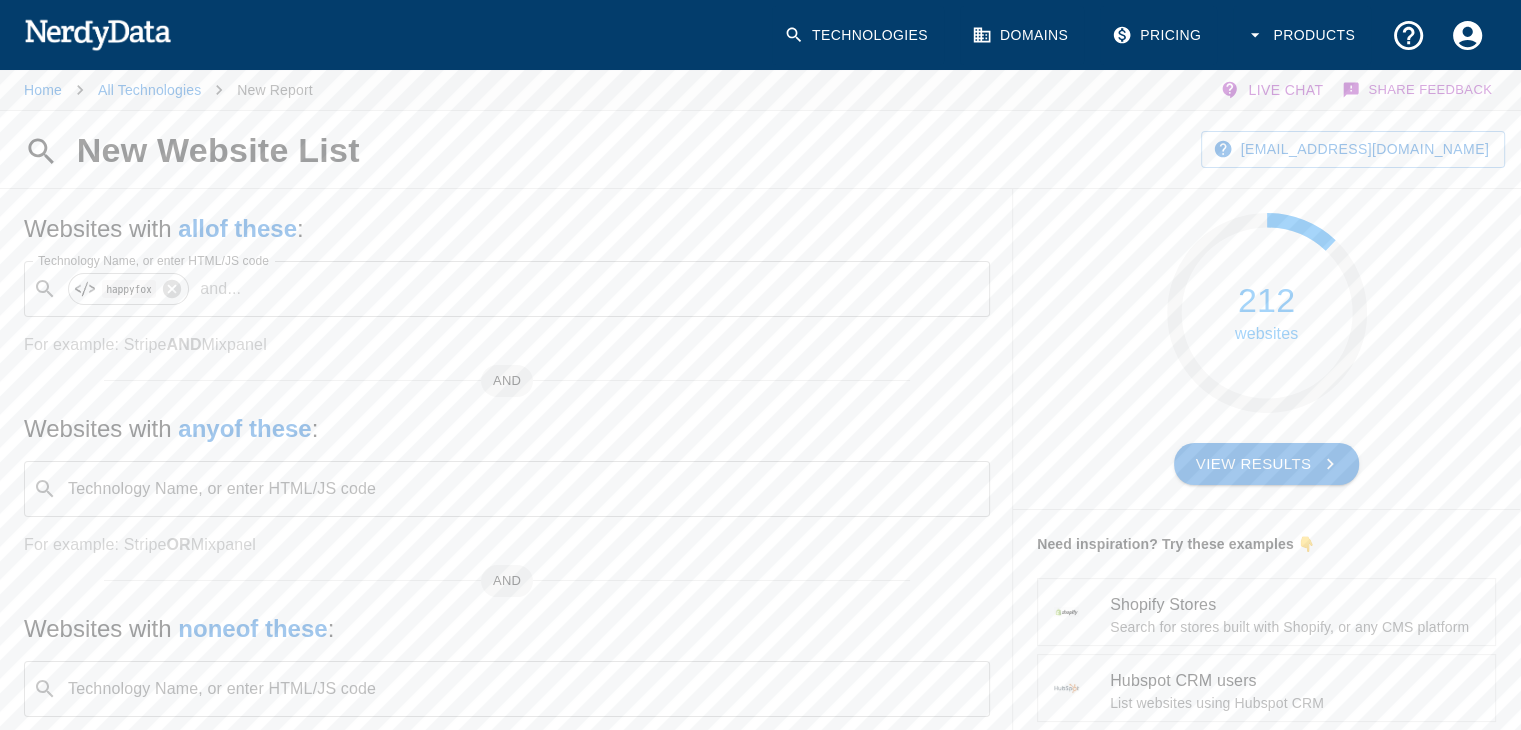 click on "Technology Name, or enter HTML/JS code" at bounding box center [523, 489] 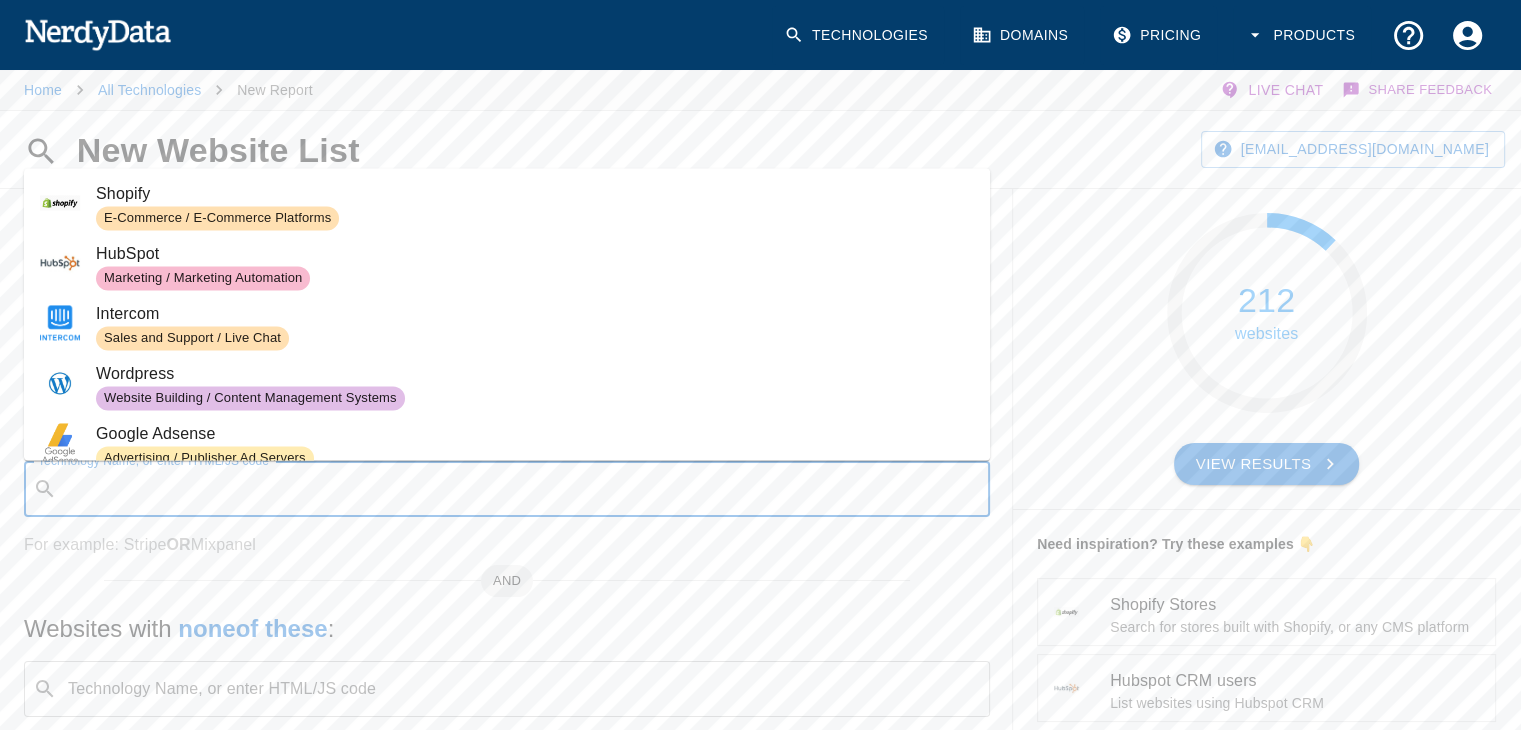 paste on "Happyfox" 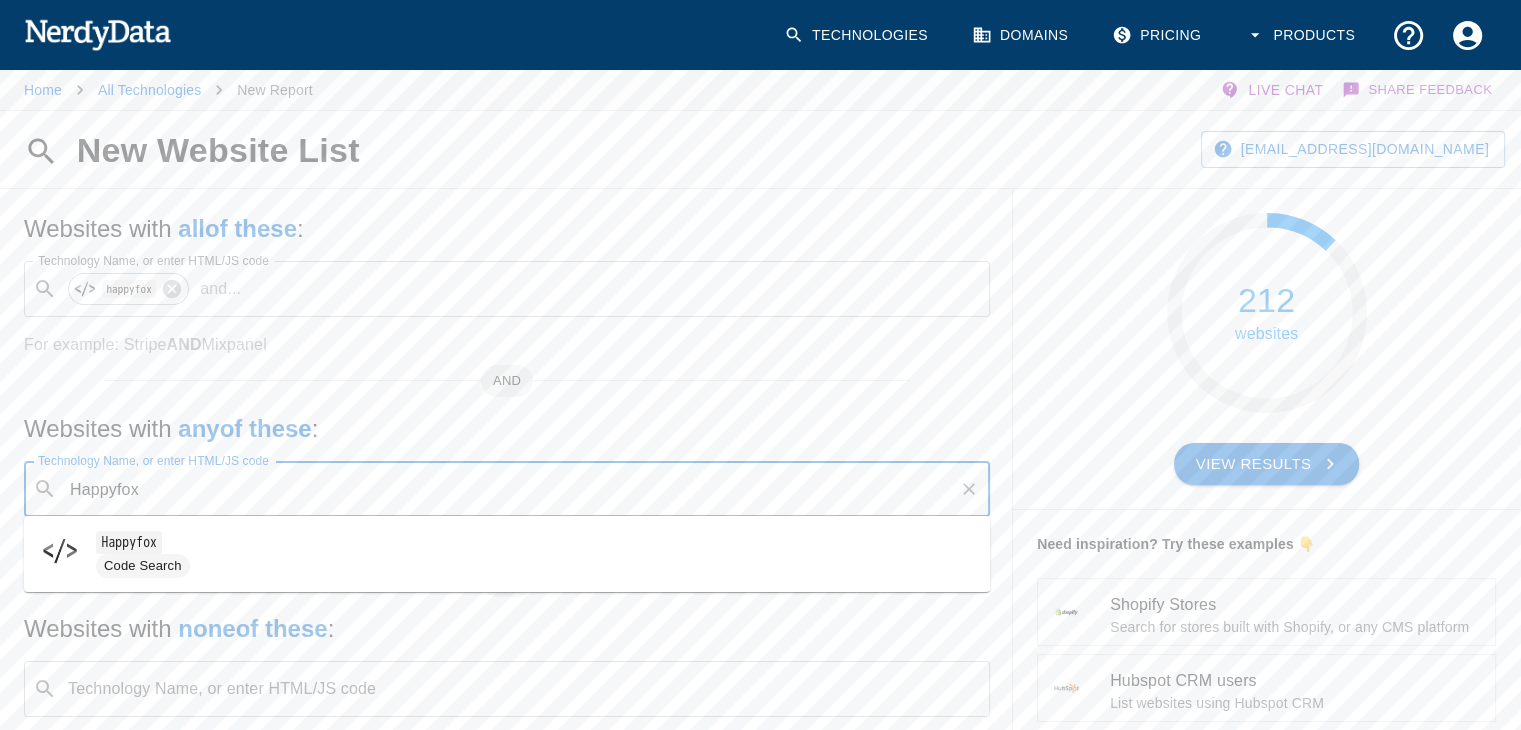 type on "Happyfox" 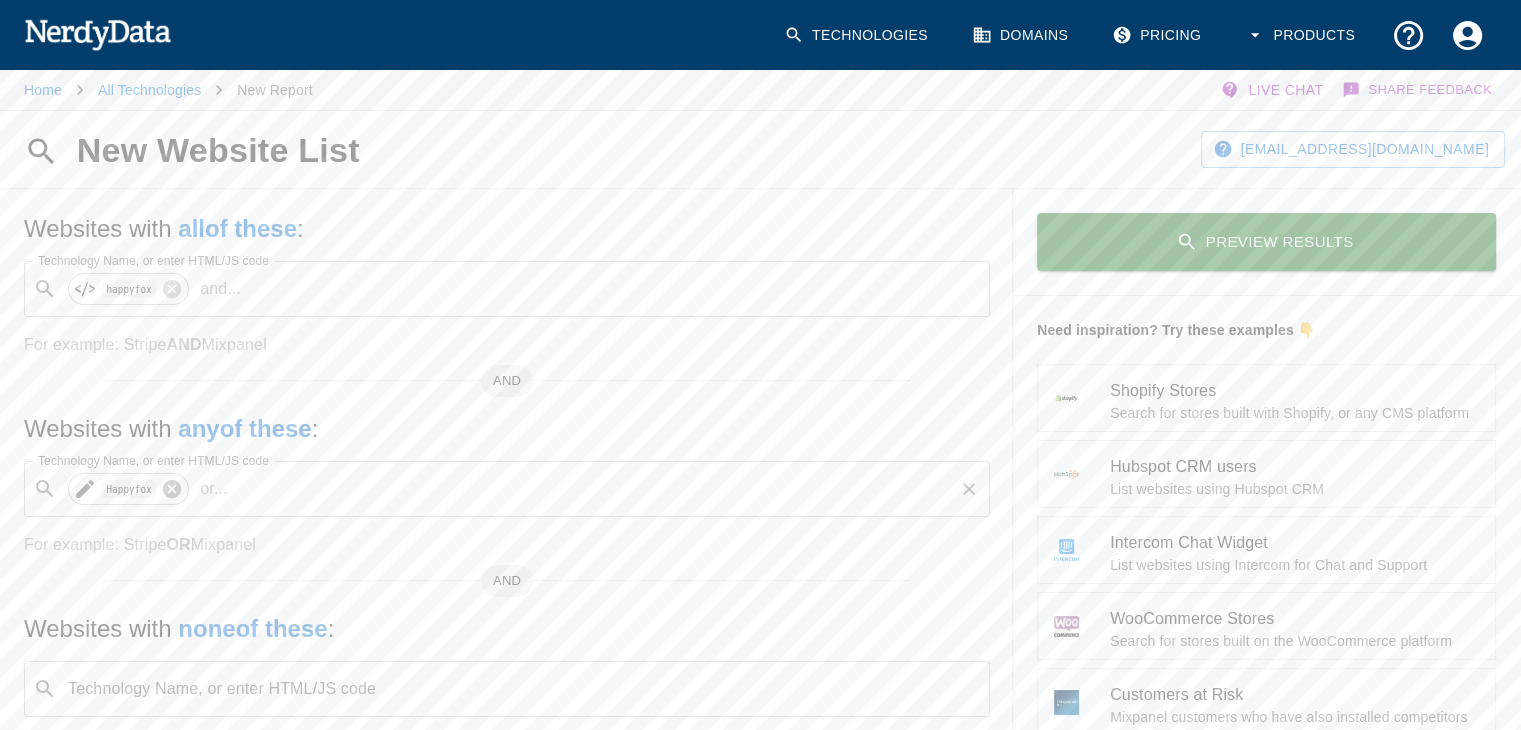 click 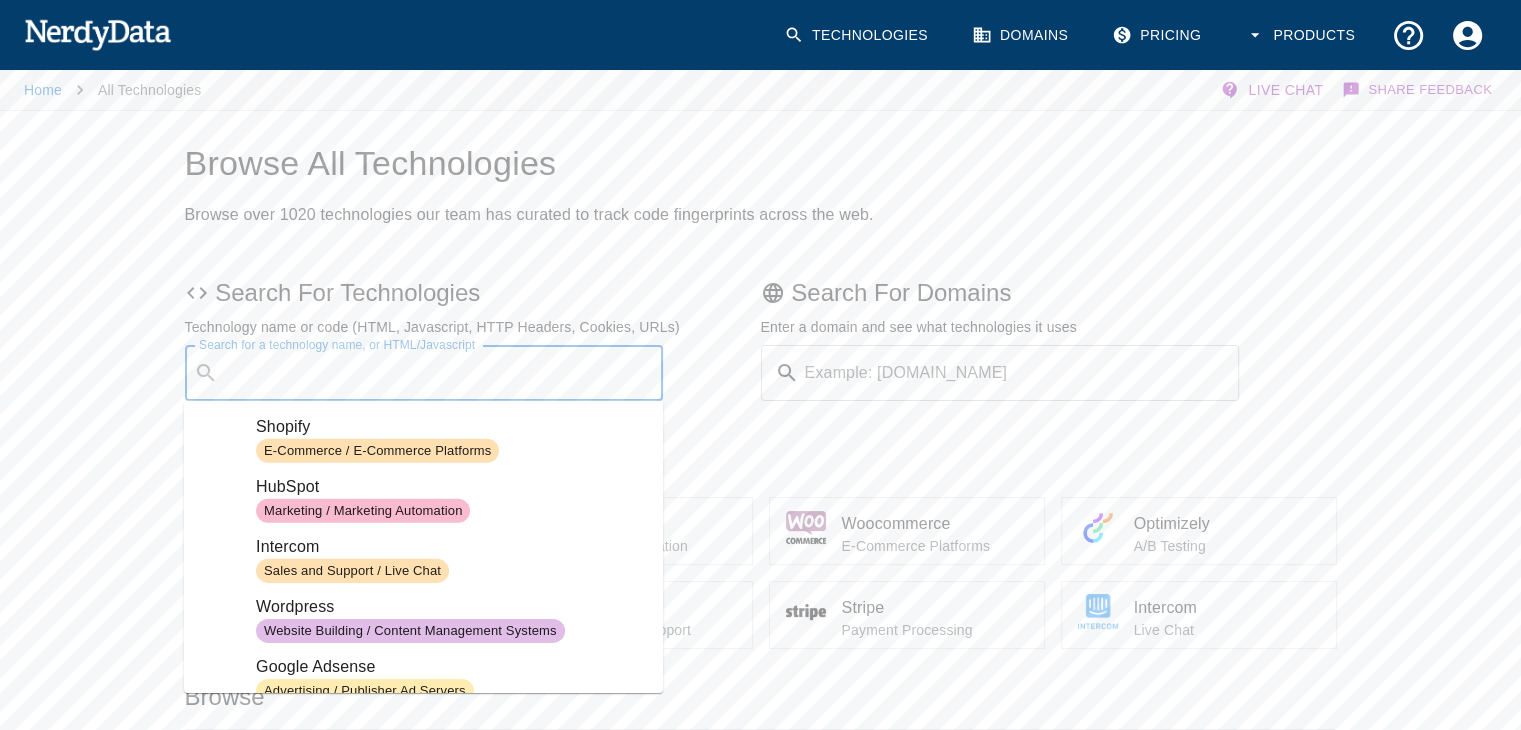 click on "Search for a technology name, or HTML/Javascript ​ Search for a technology name, or HTML/Javascript" at bounding box center [424, 373] 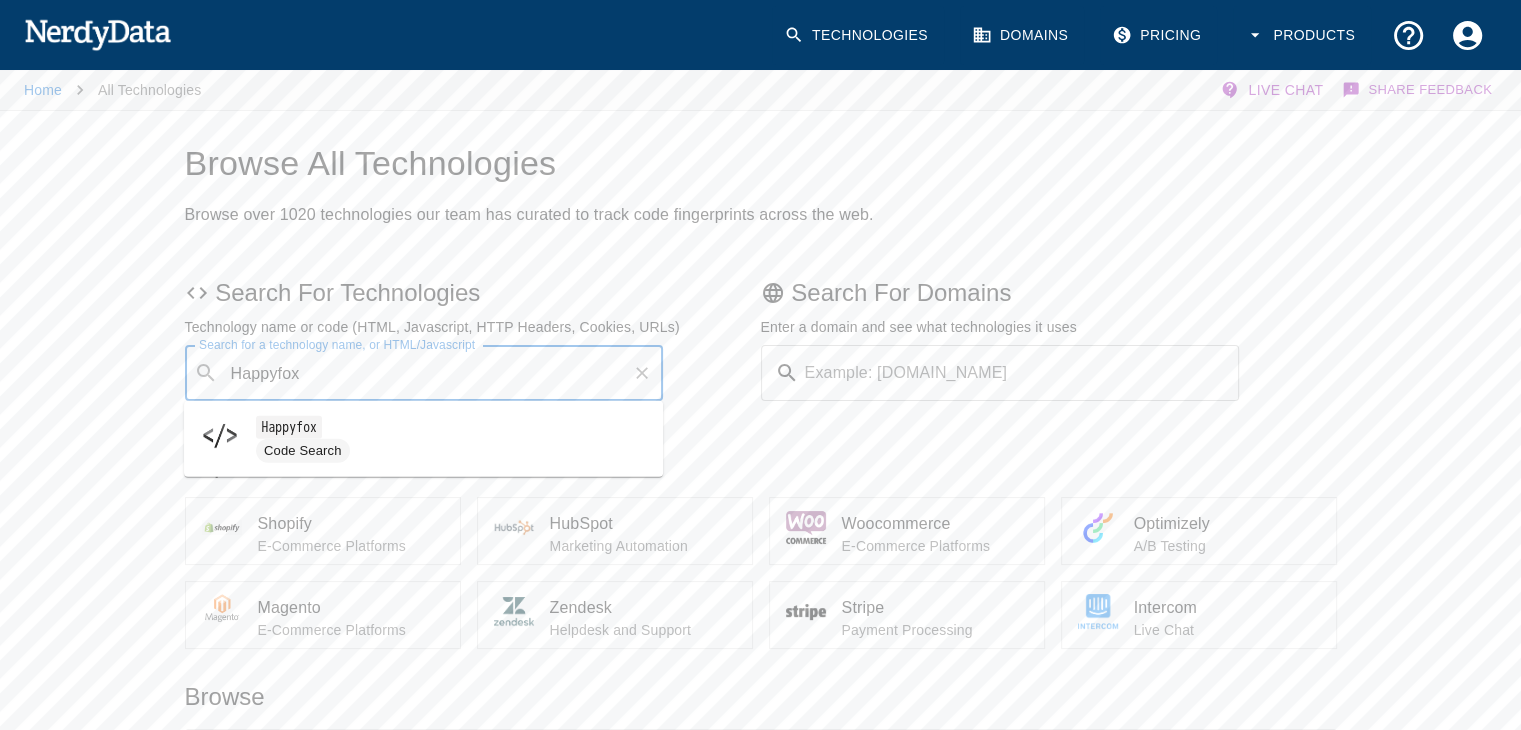 click on "Happyfox" at bounding box center [289, 427] 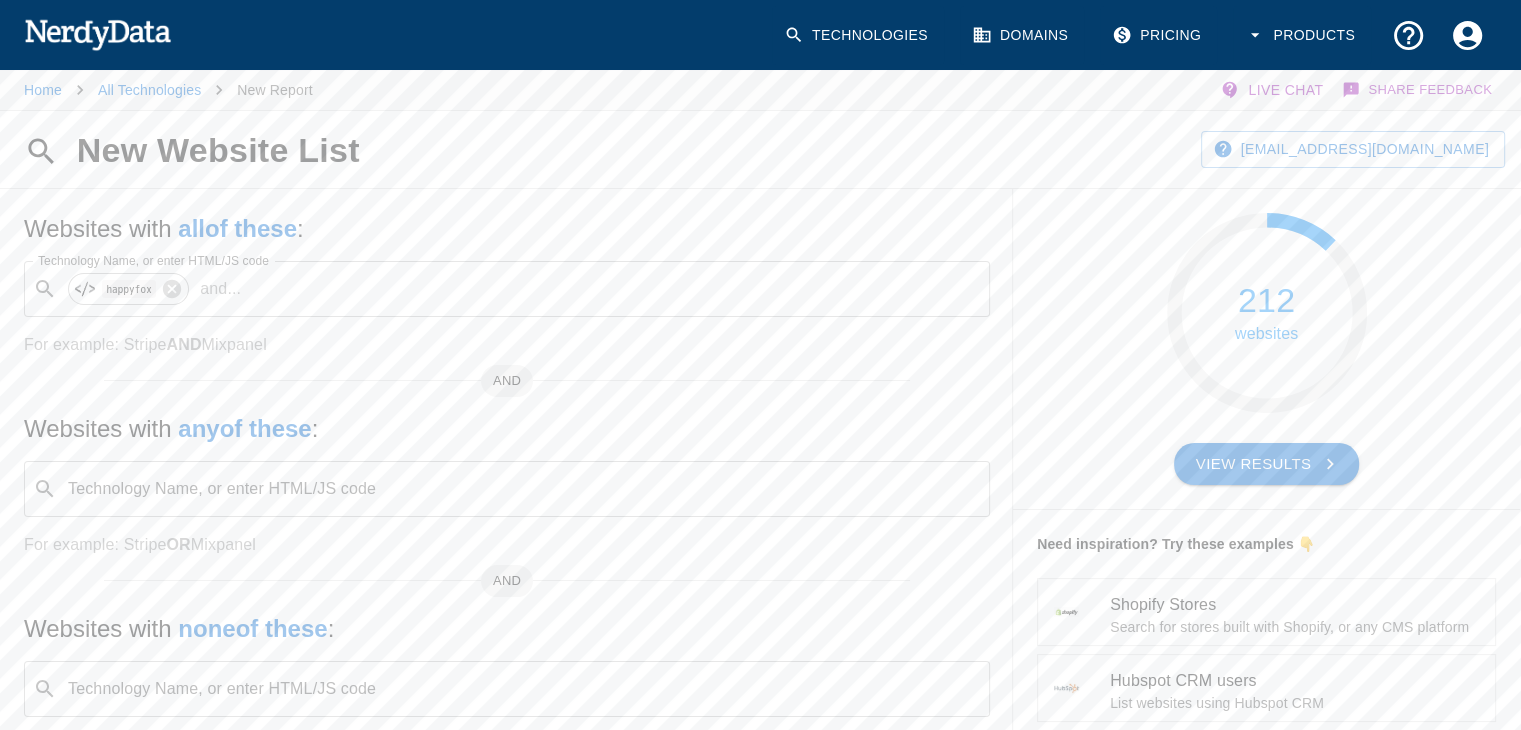 click on "View Results" at bounding box center (1267, 464) 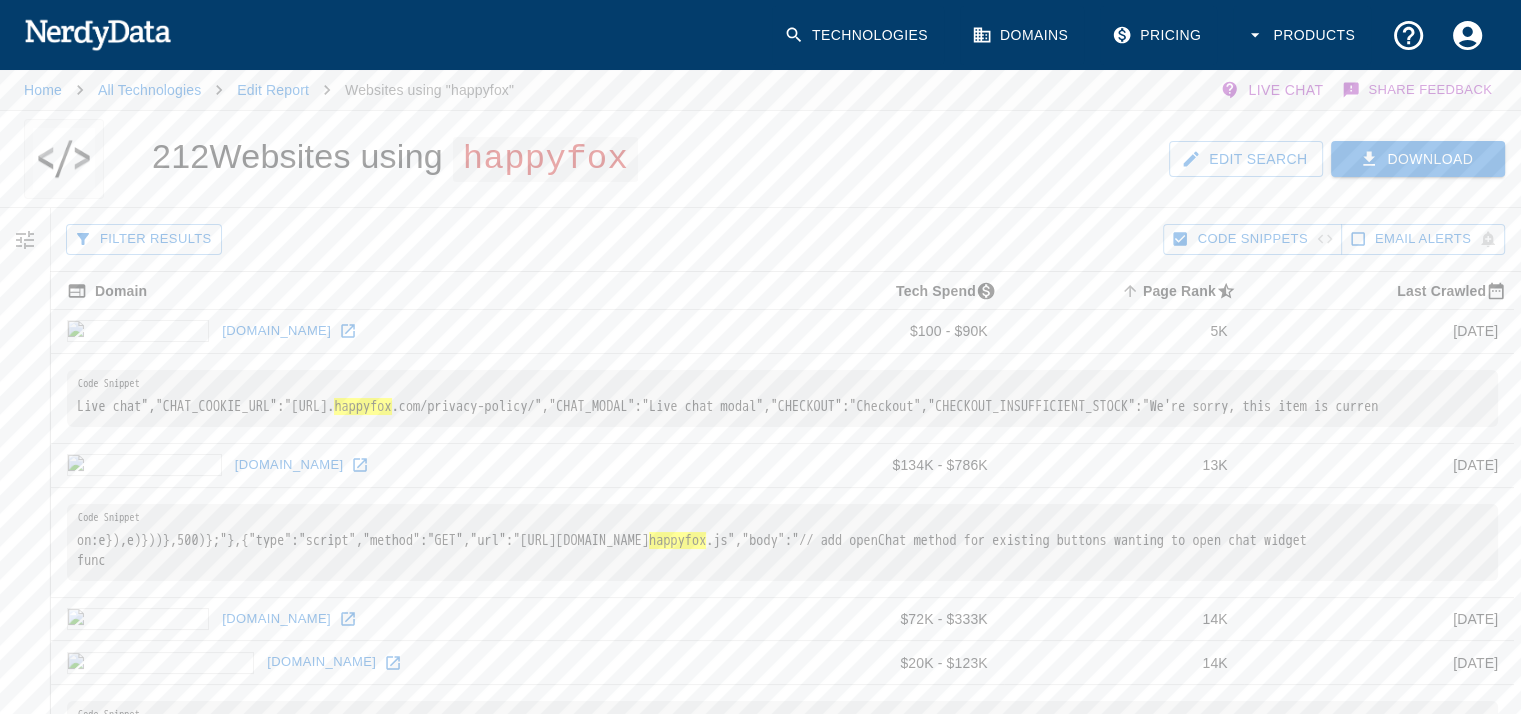 drag, startPoint x: 96, startPoint y: 338, endPoint x: 120, endPoint y: 337, distance: 24.020824 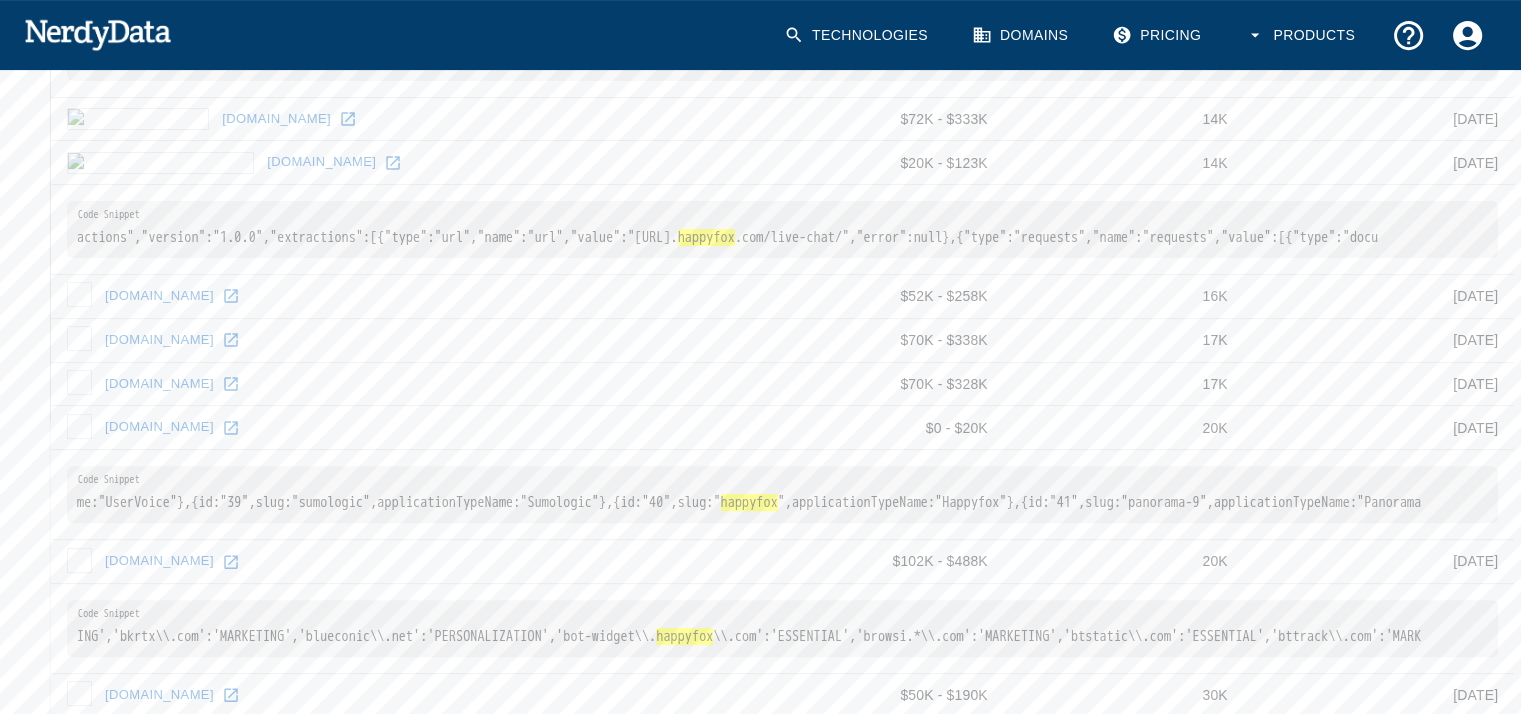 scroll, scrollTop: 200, scrollLeft: 0, axis: vertical 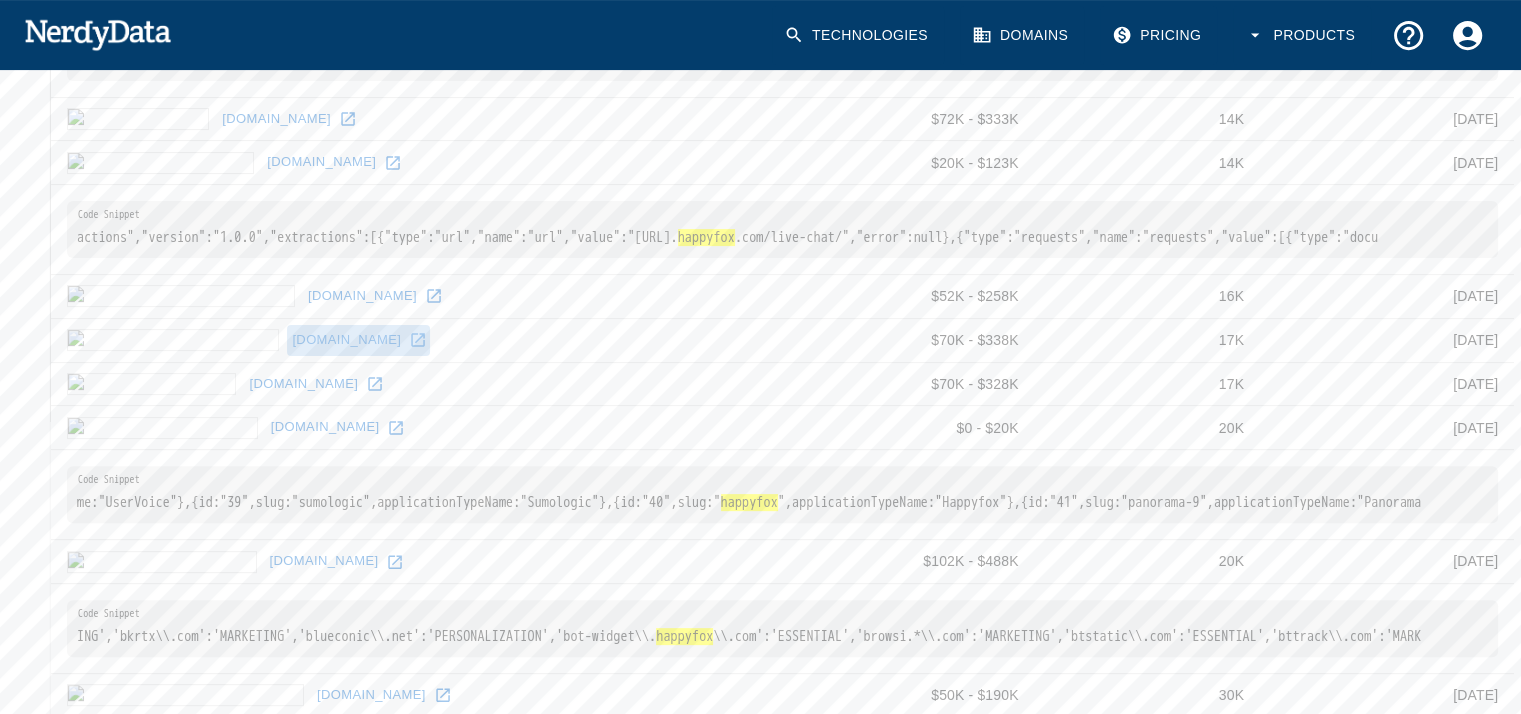 click on "[DOMAIN_NAME]" at bounding box center (358, 340) 